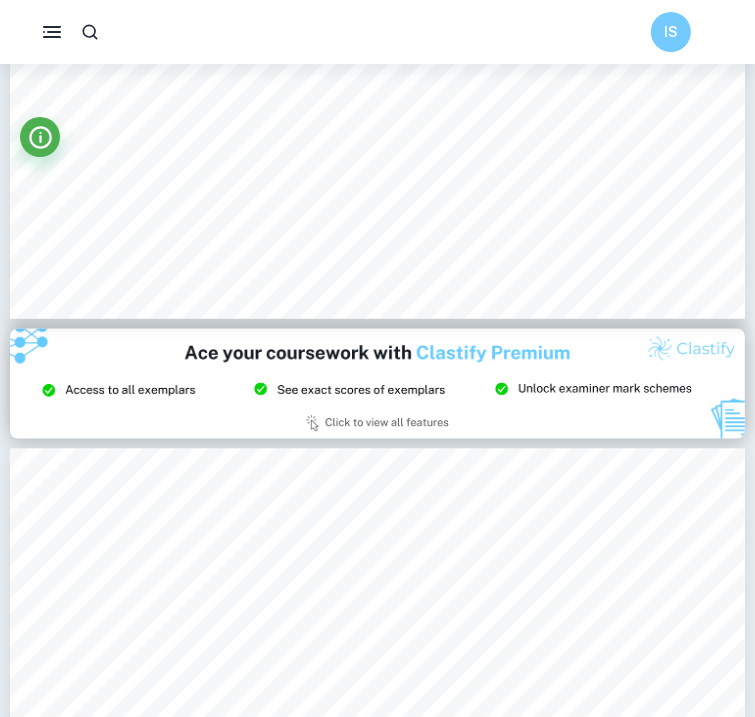 scroll, scrollTop: 1794, scrollLeft: 0, axis: vertical 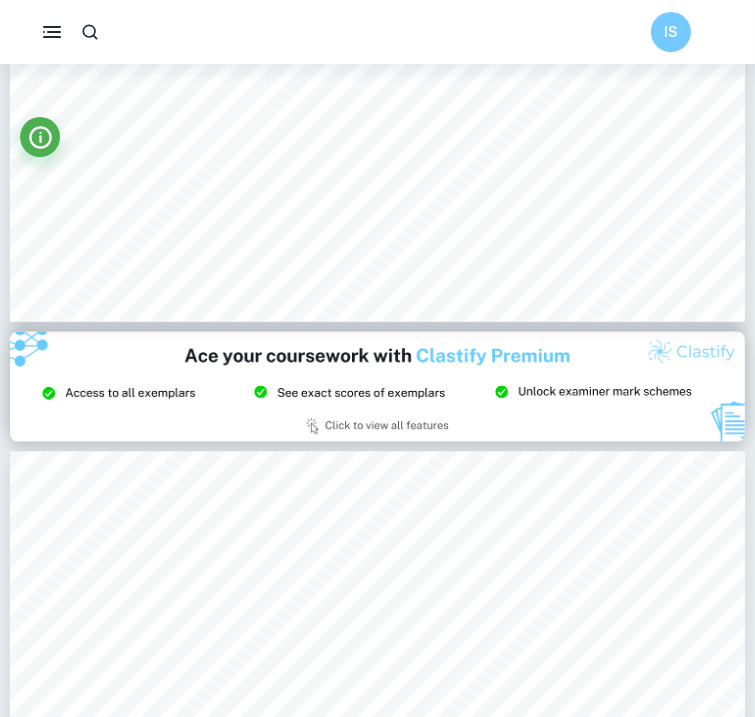 type on "1" 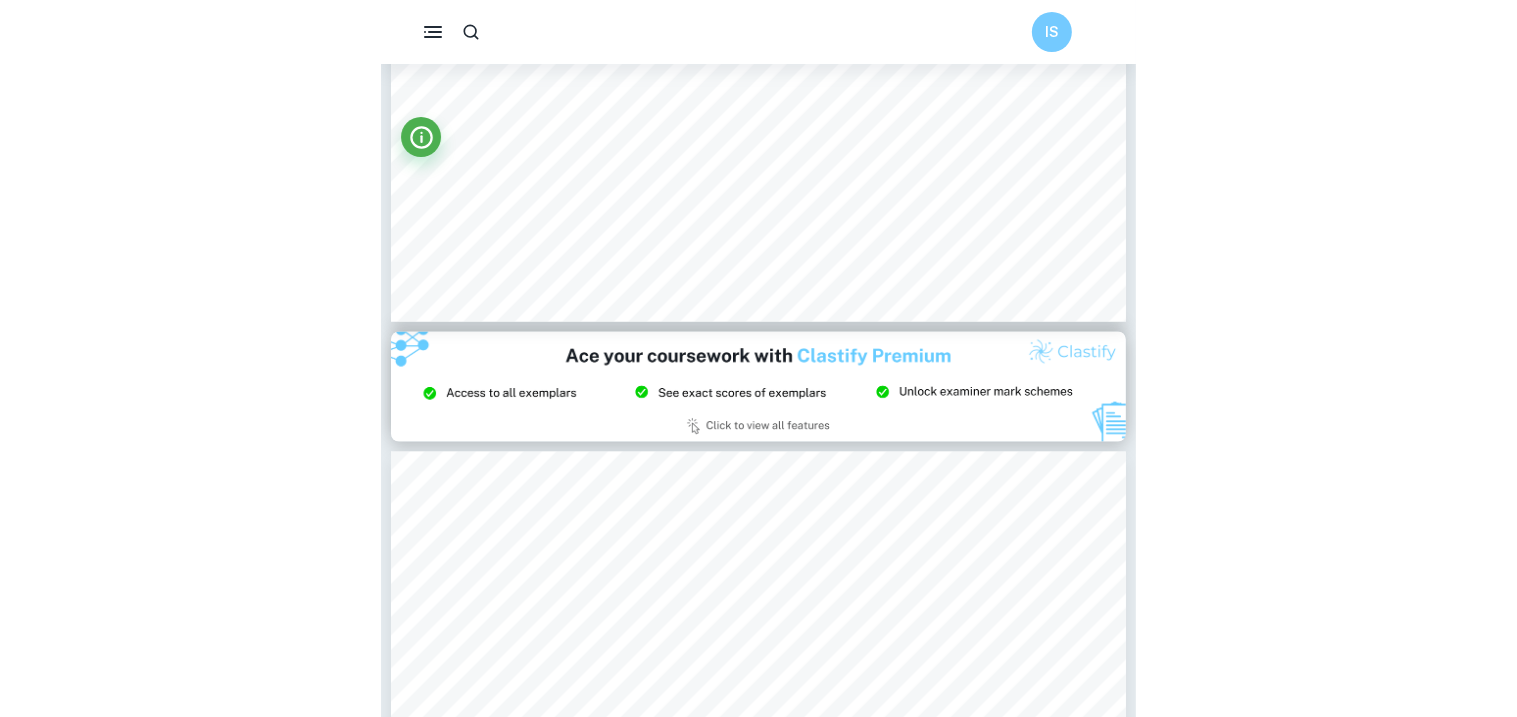 scroll, scrollTop: 0, scrollLeft: 0, axis: both 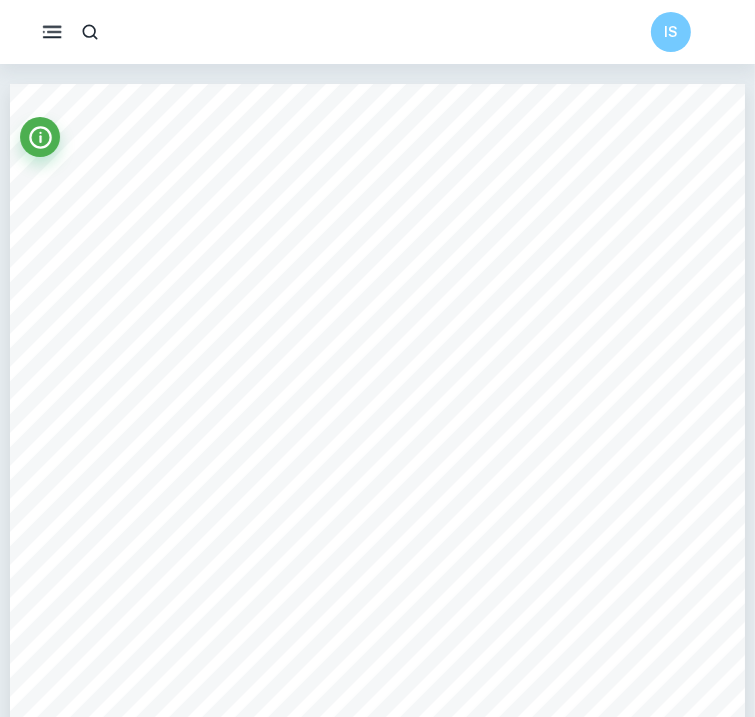 click 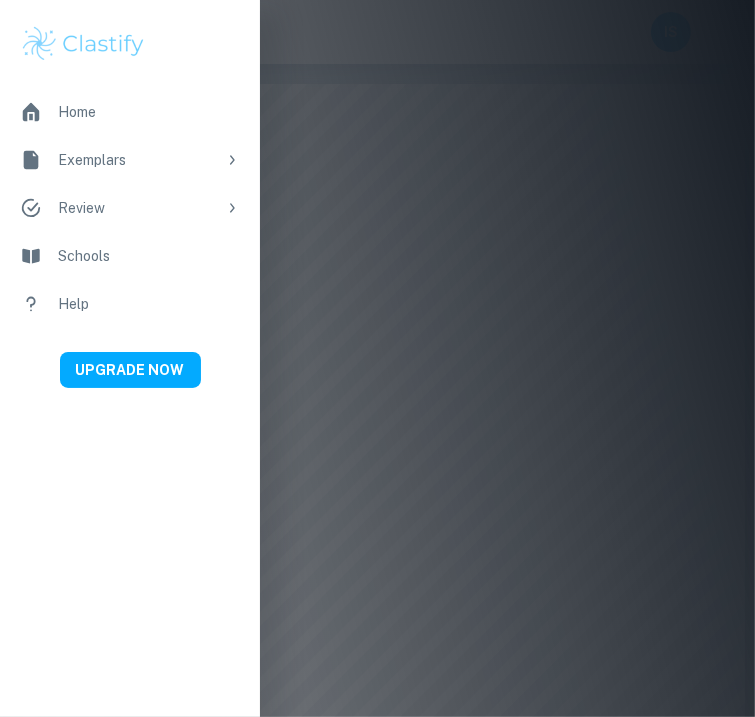 click on "Home" at bounding box center [149, 112] 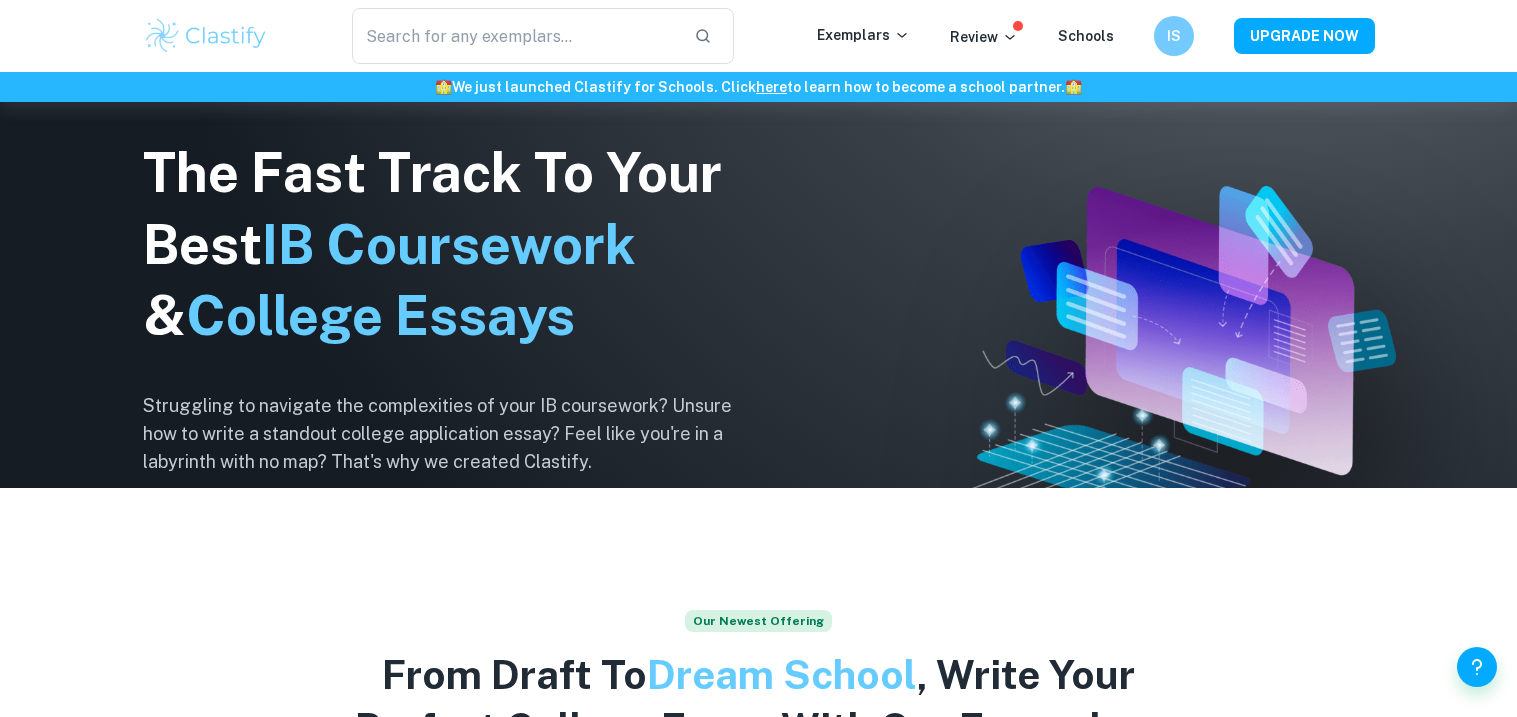 scroll, scrollTop: 0, scrollLeft: 0, axis: both 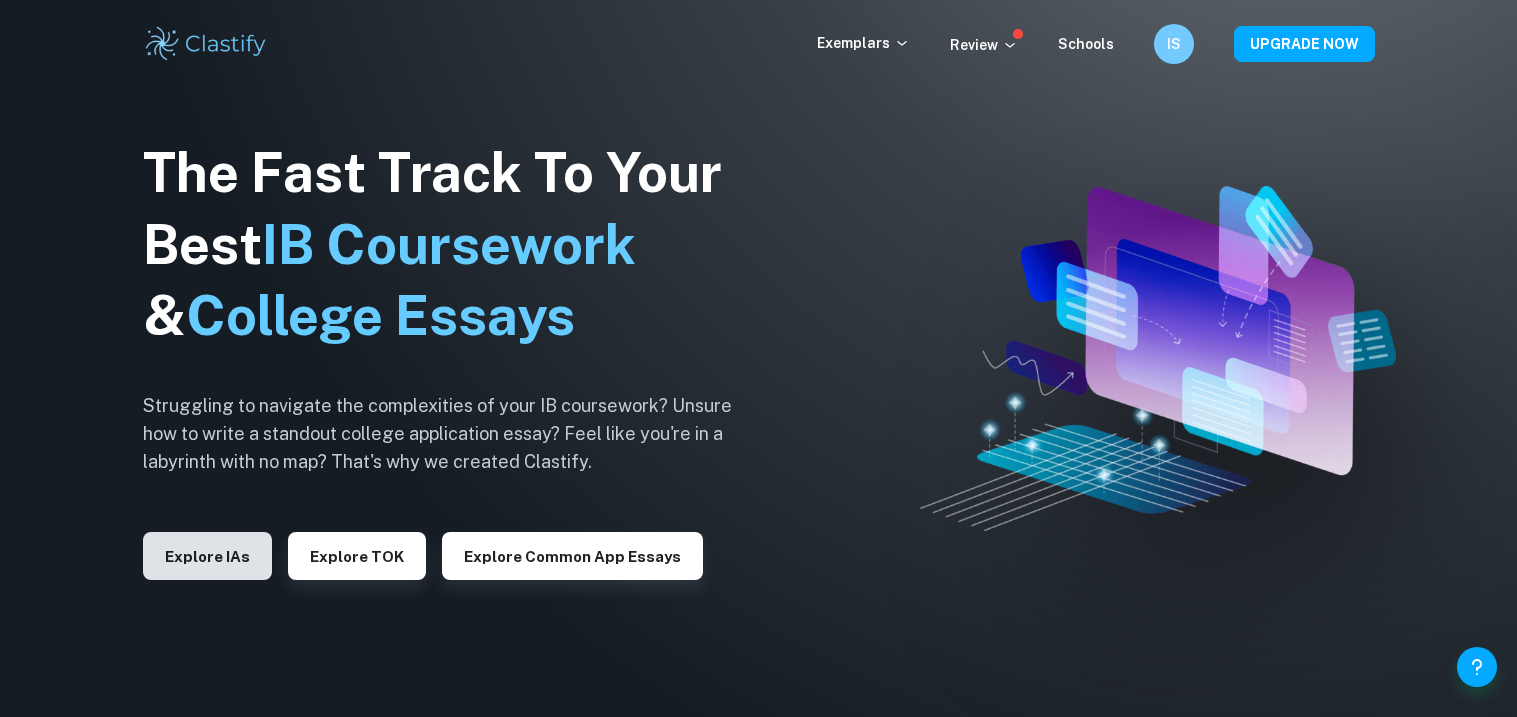 click on "Explore IAs" at bounding box center (207, 556) 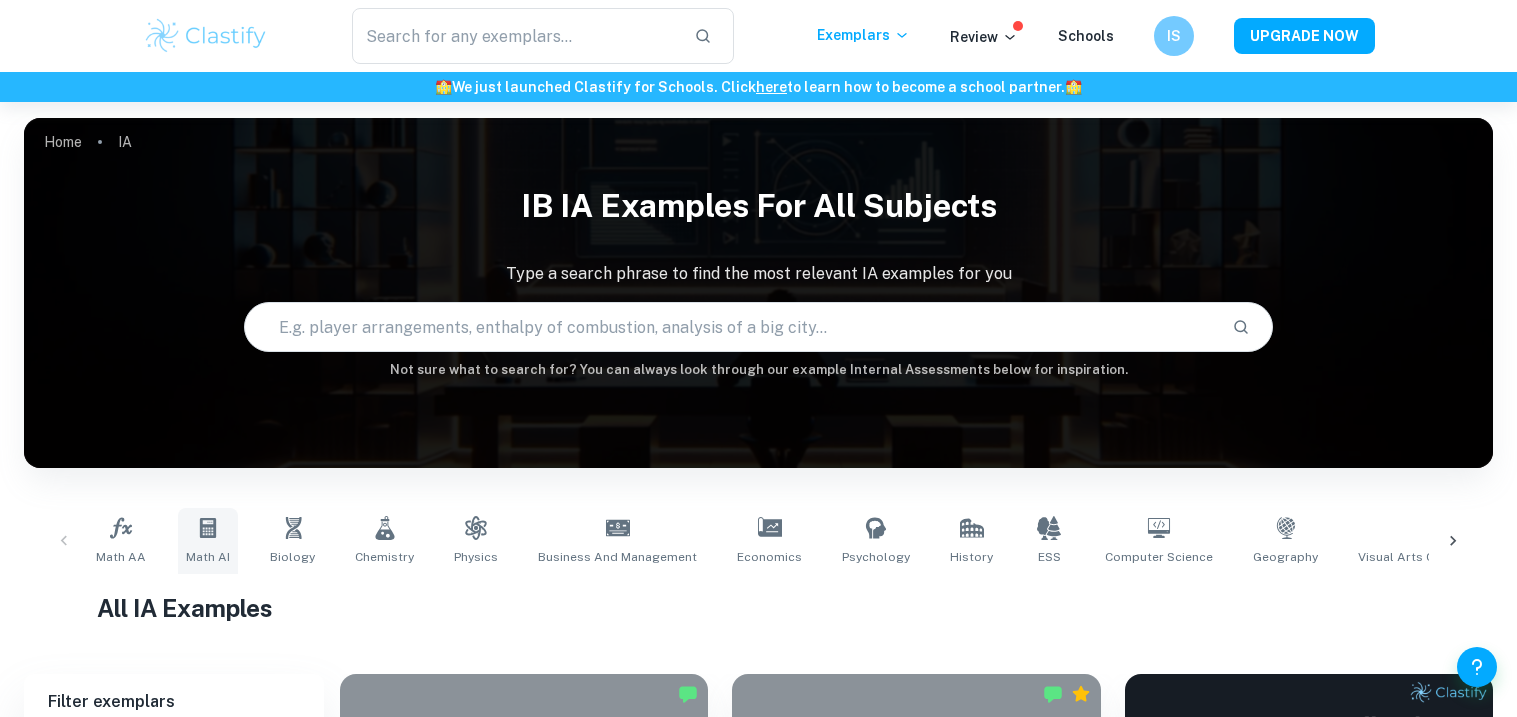 scroll, scrollTop: 186, scrollLeft: 0, axis: vertical 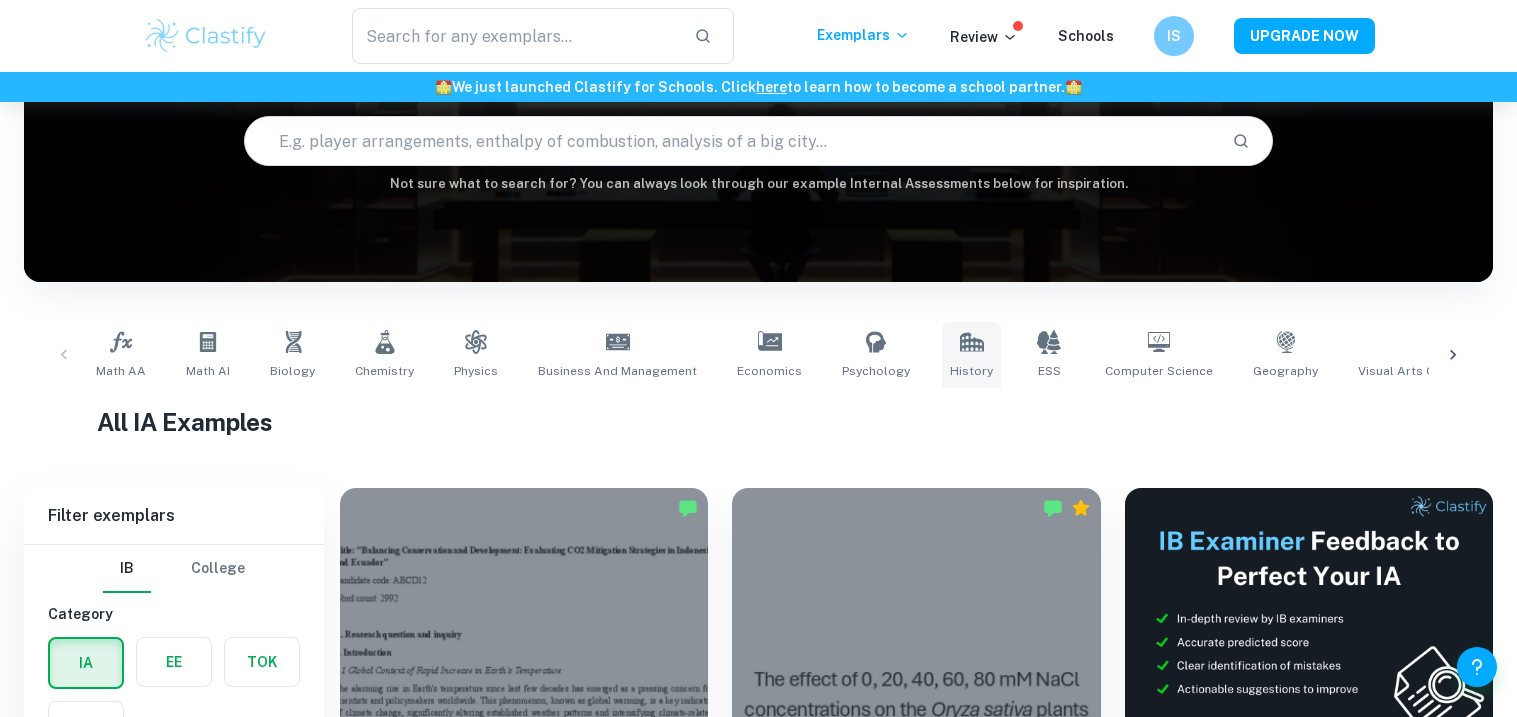 click 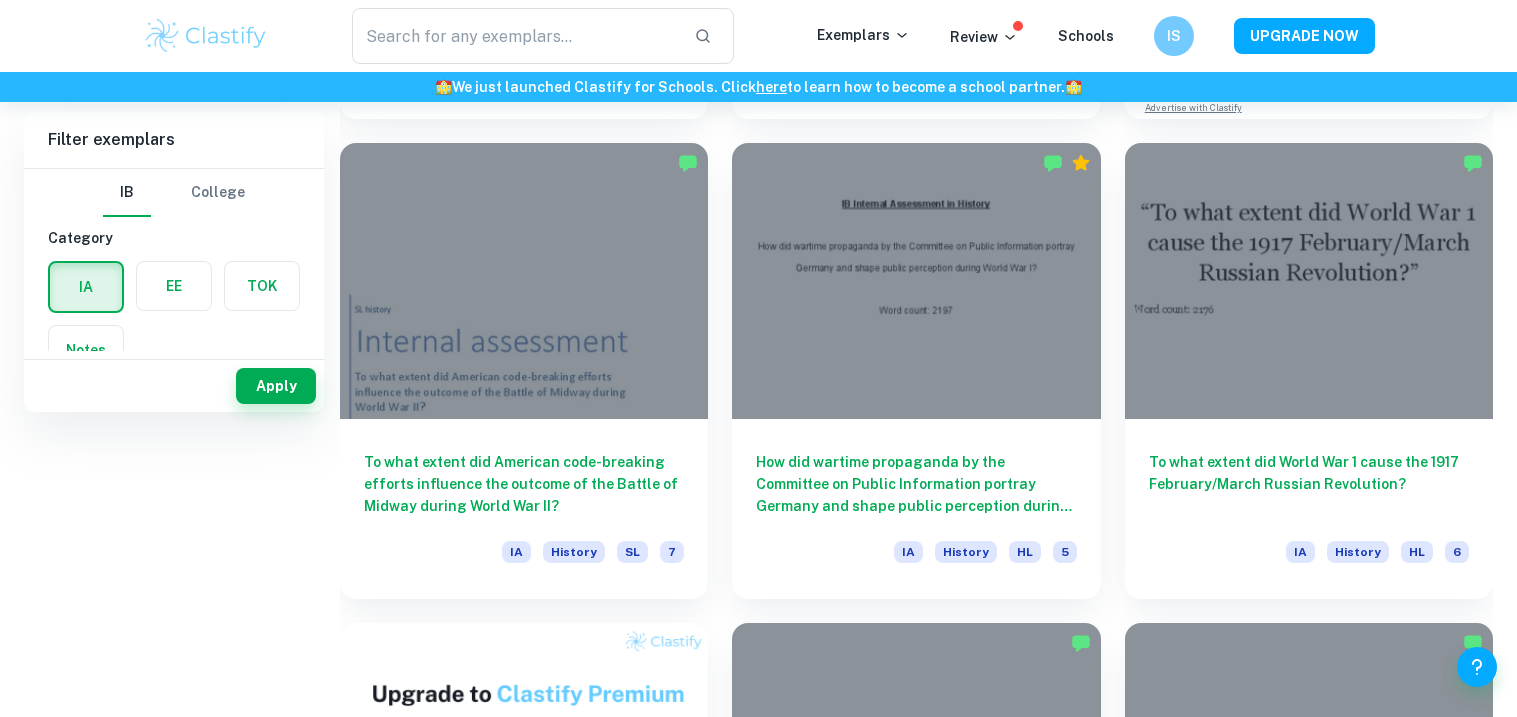 scroll, scrollTop: 0, scrollLeft: 0, axis: both 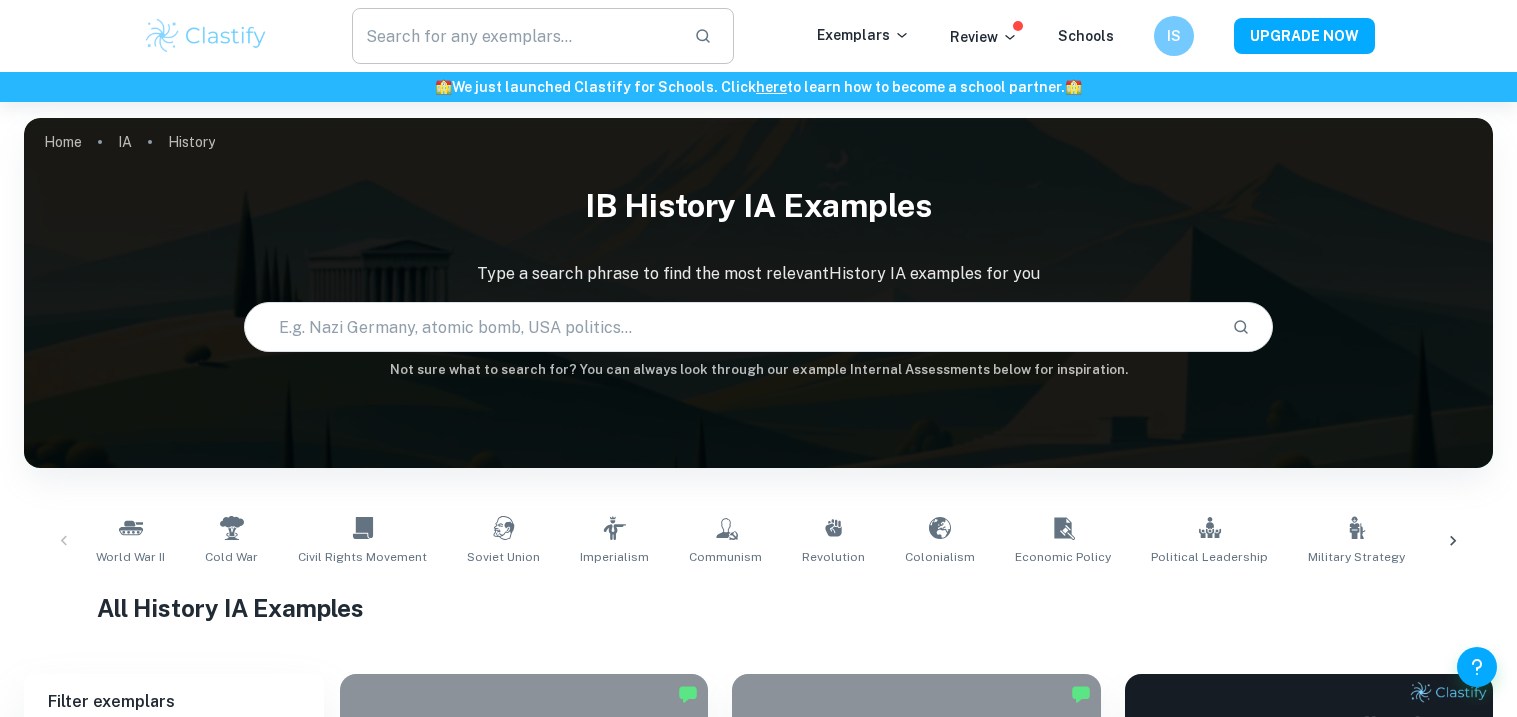 click at bounding box center (515, 36) 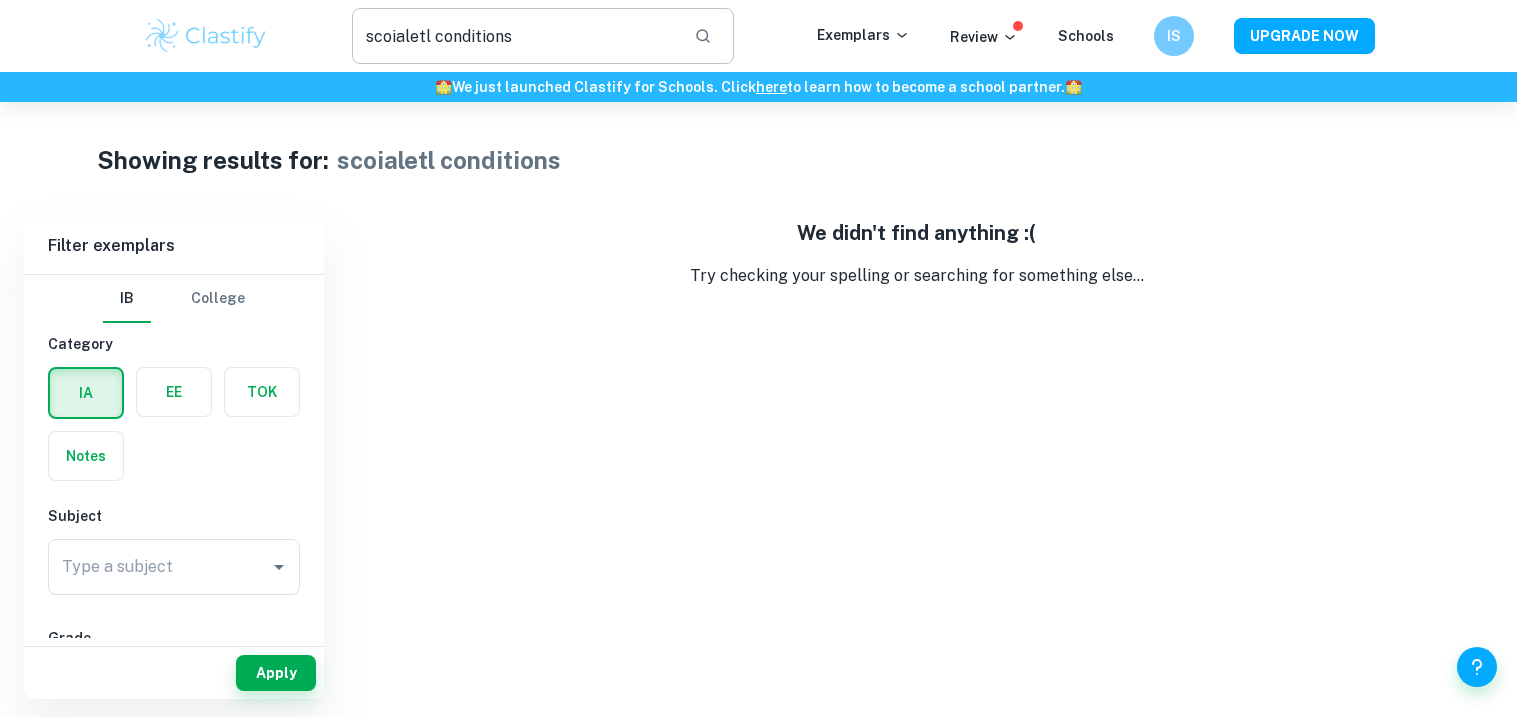 click at bounding box center (703, 36) 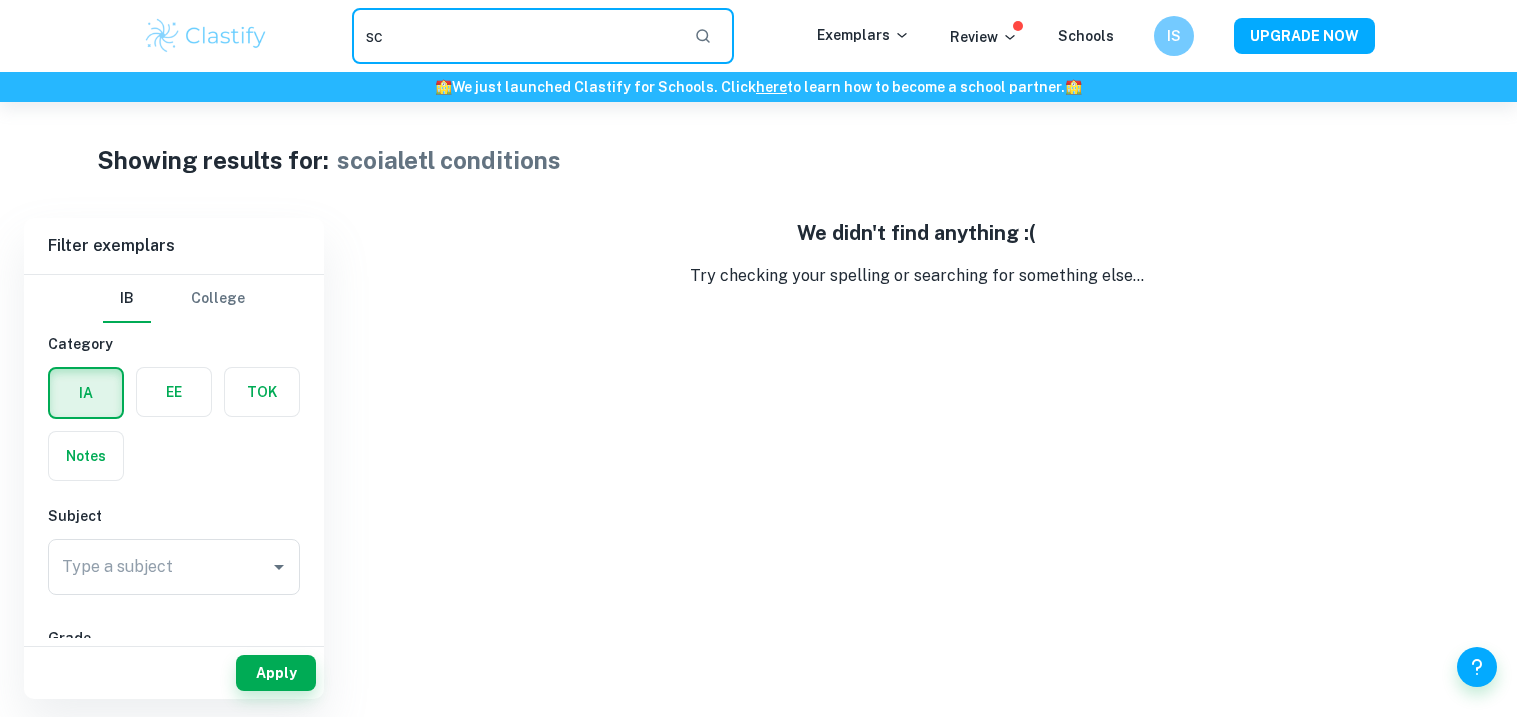 type on "s" 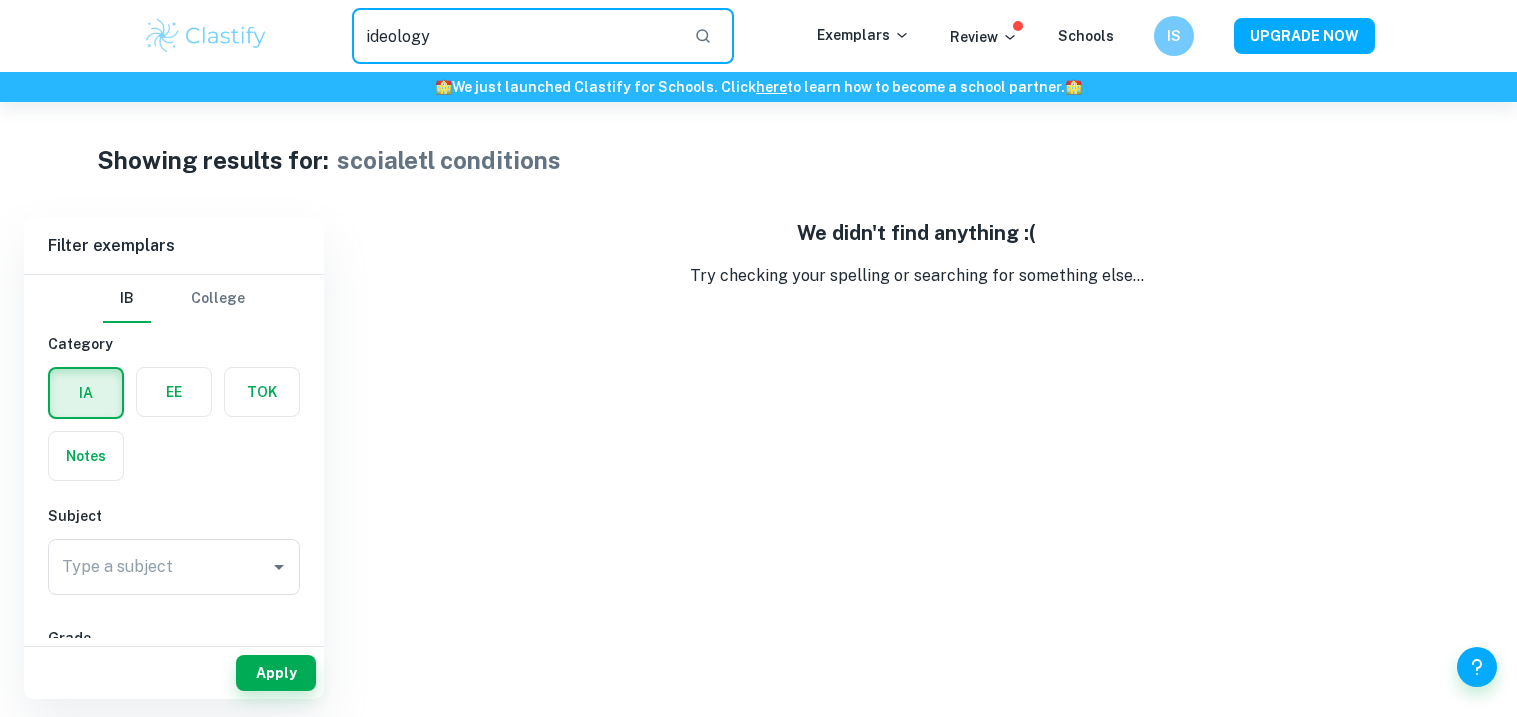 type on "ideology" 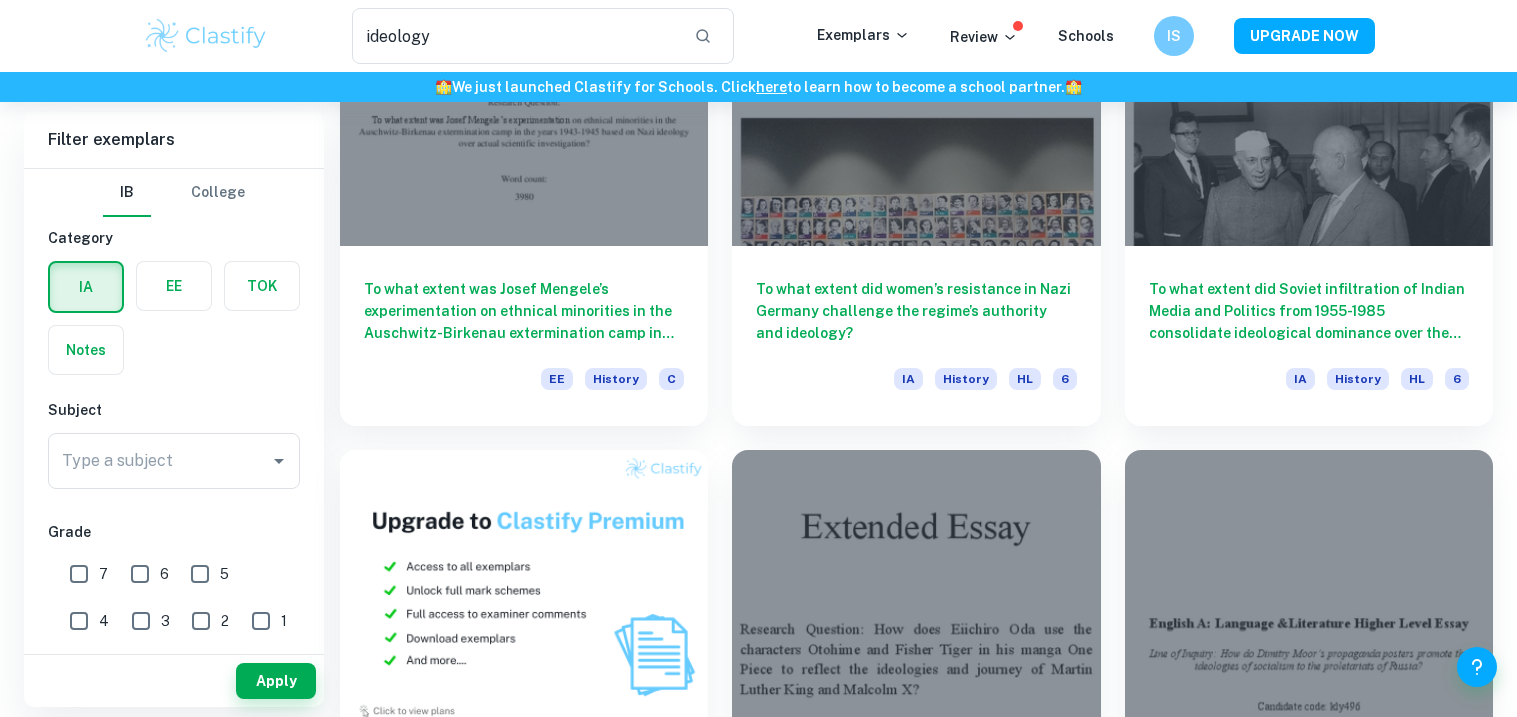 scroll, scrollTop: 708, scrollLeft: 0, axis: vertical 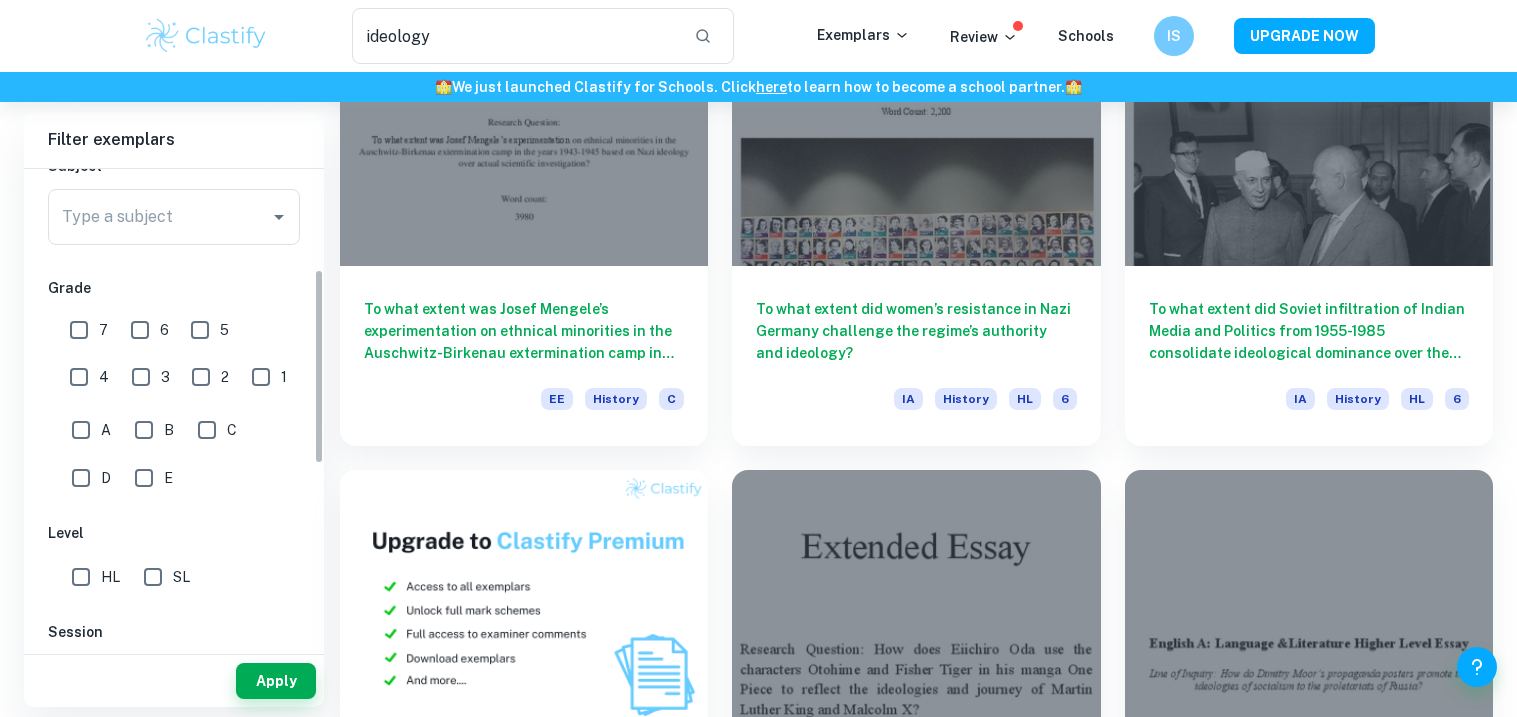 click on "7" at bounding box center (79, 330) 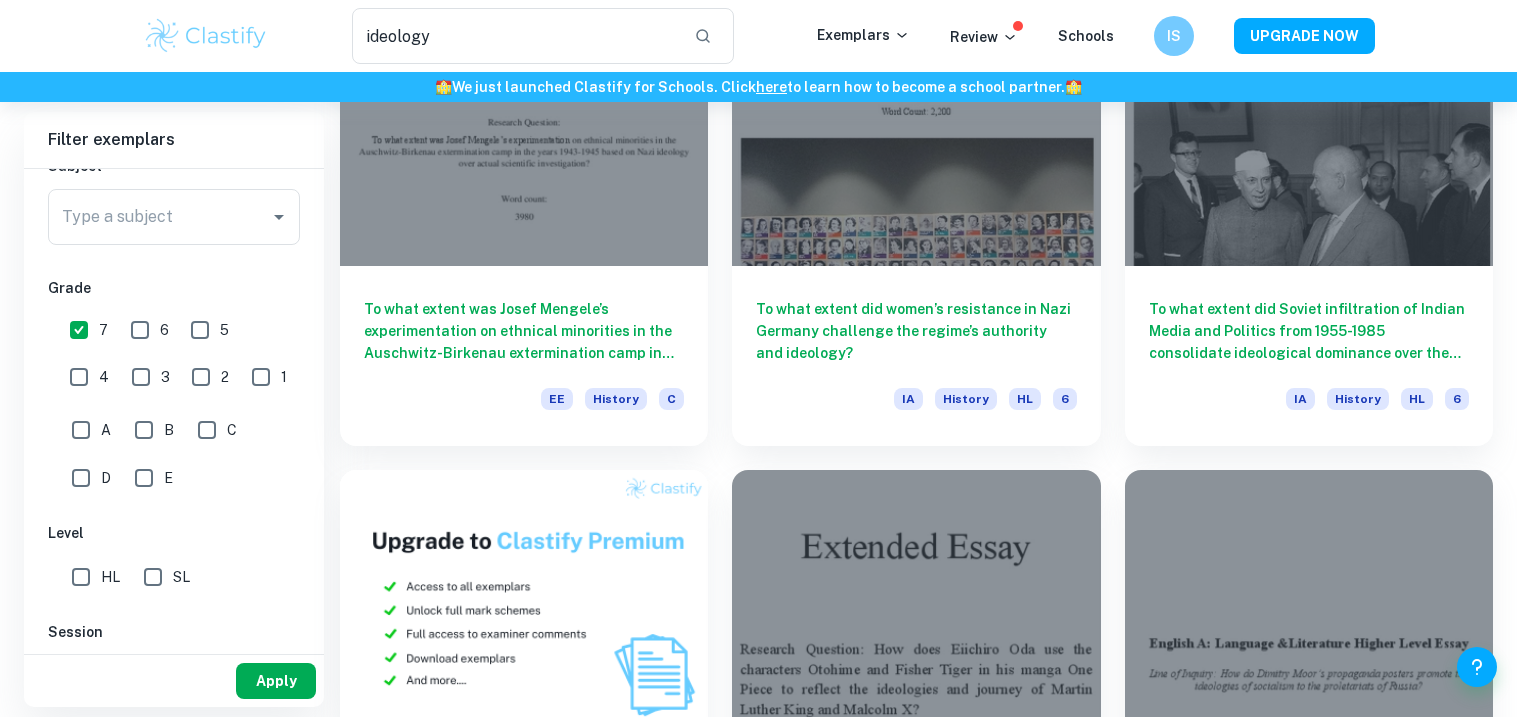 click on "Apply" at bounding box center [276, 681] 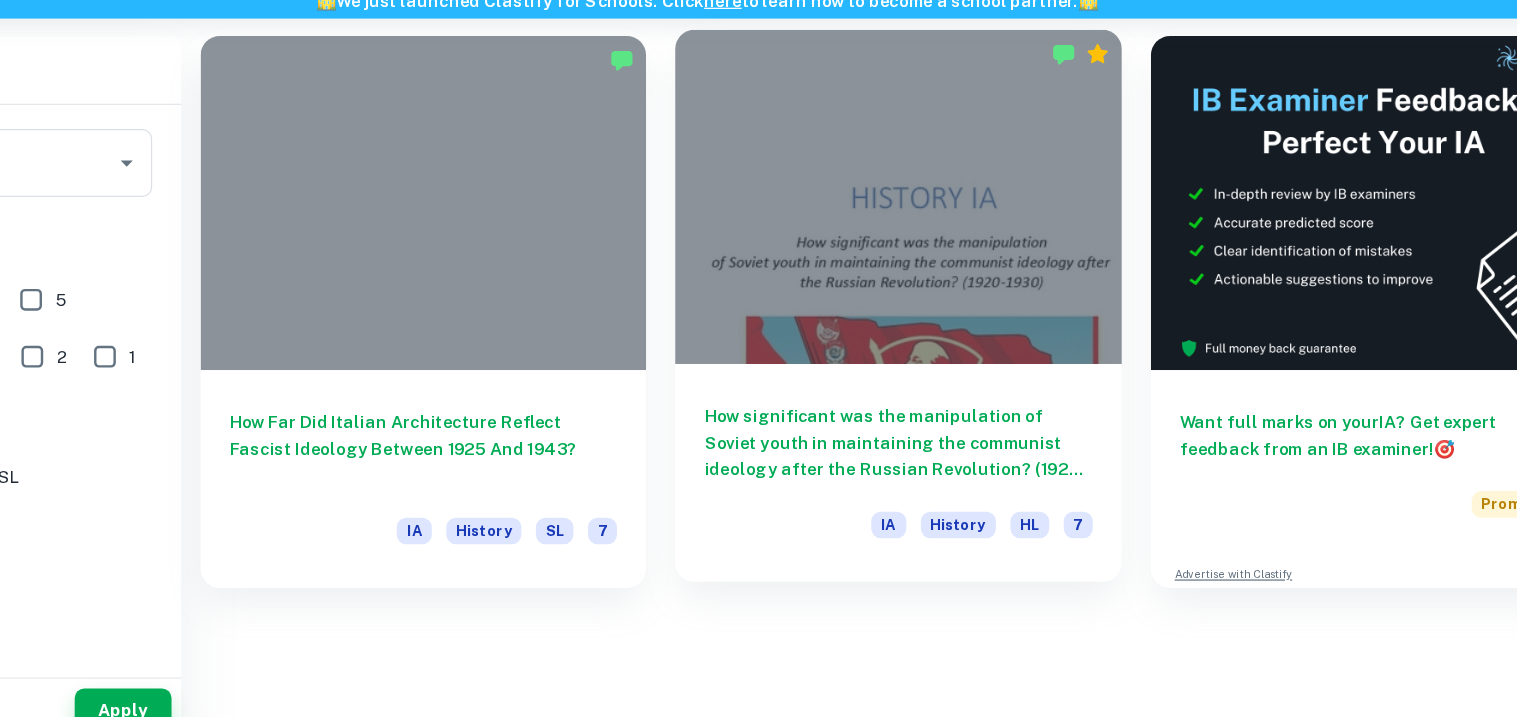 scroll, scrollTop: 102, scrollLeft: 0, axis: vertical 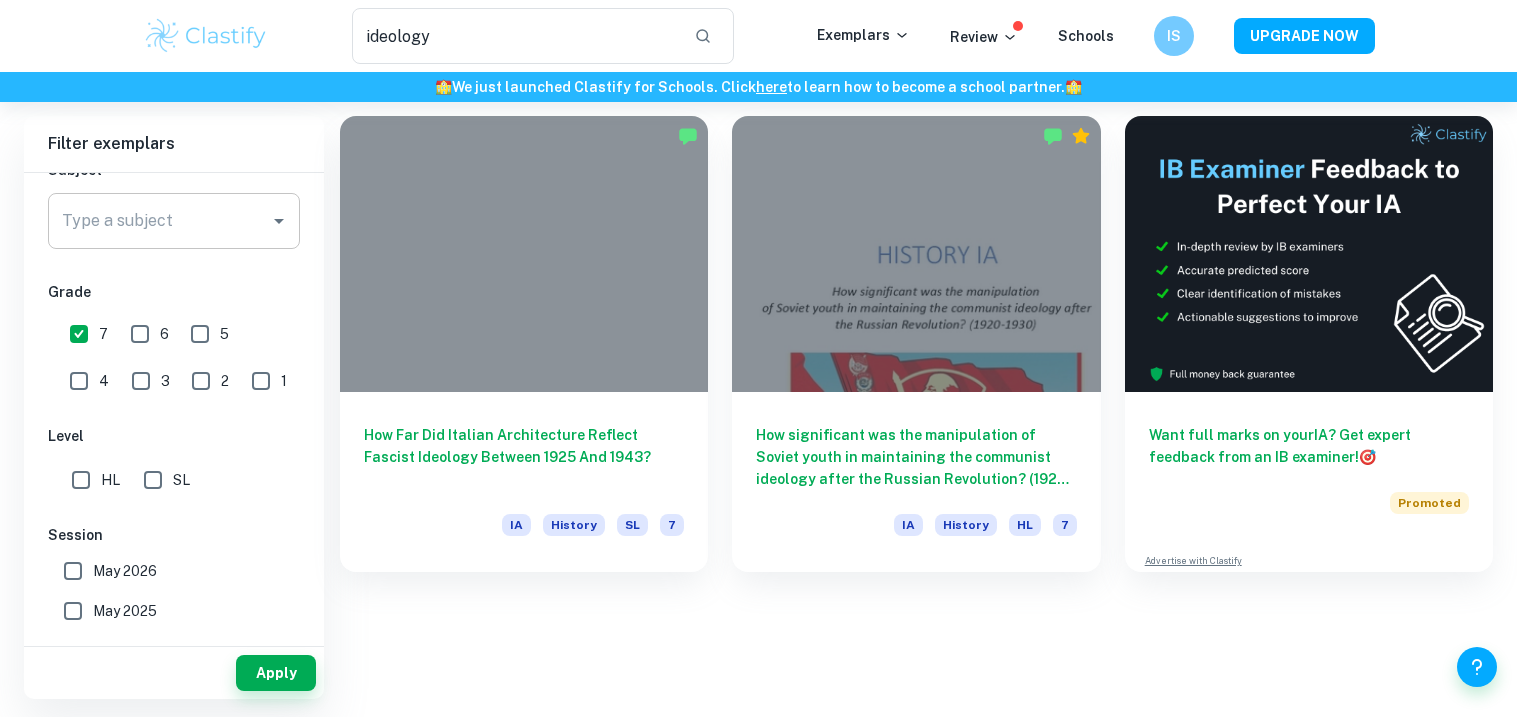 click on "Type a subject" at bounding box center [159, 221] 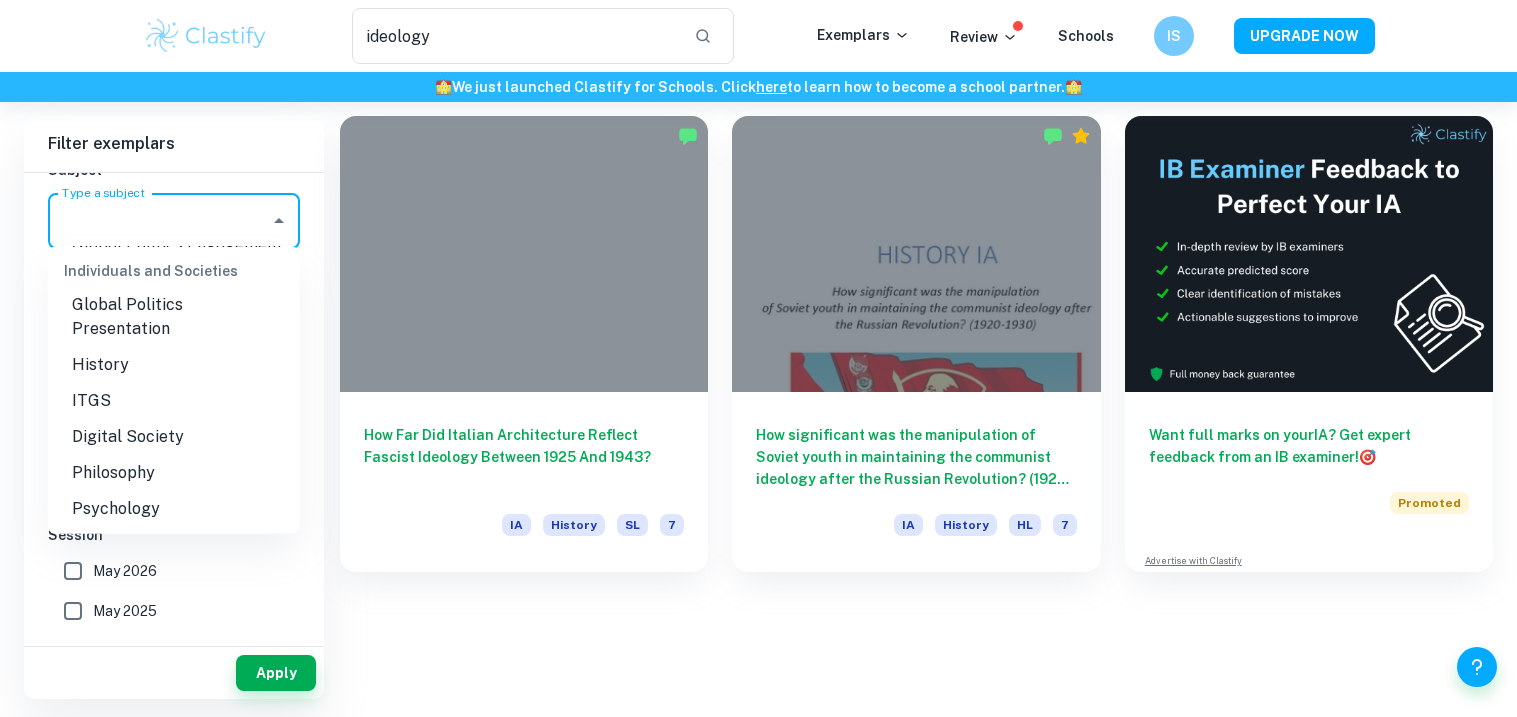 scroll, scrollTop: 2083, scrollLeft: 0, axis: vertical 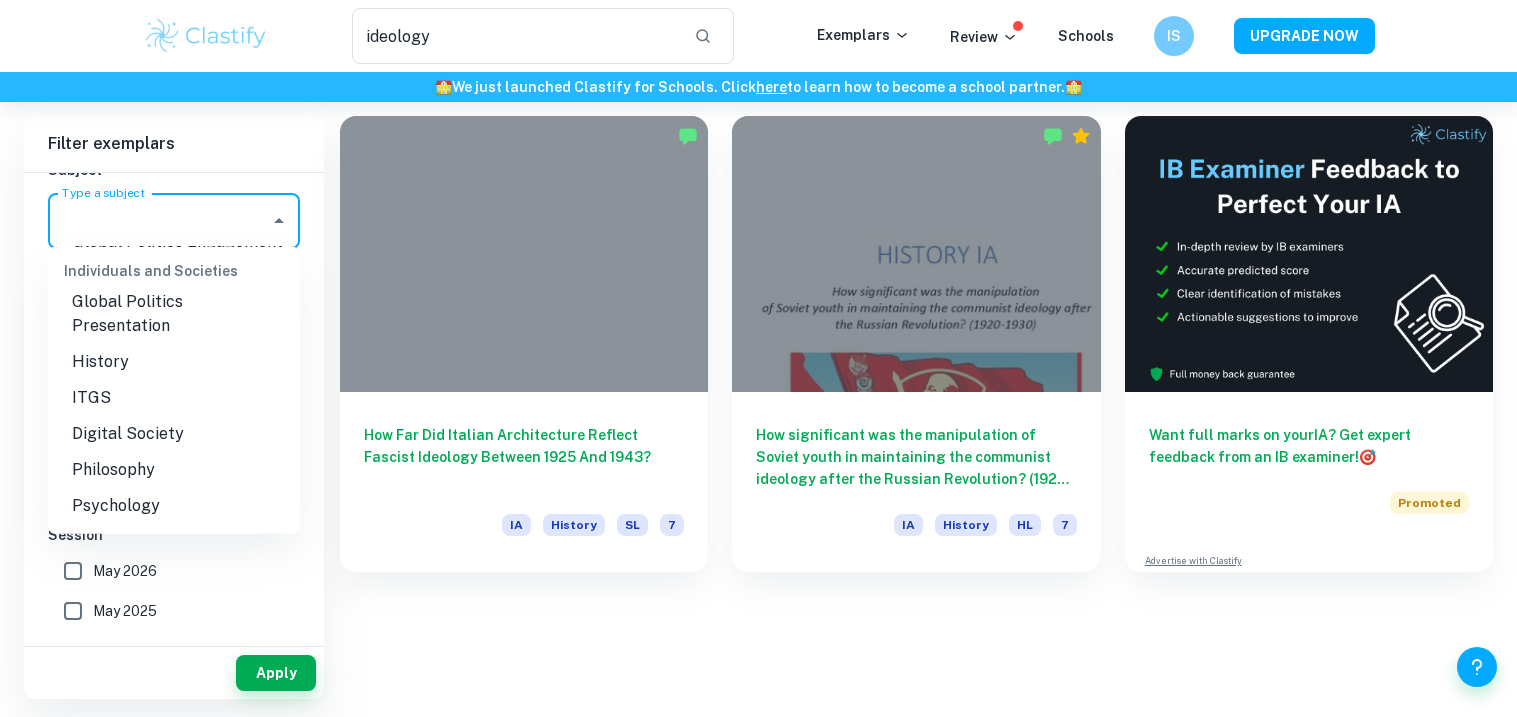 click on "History" at bounding box center [174, 362] 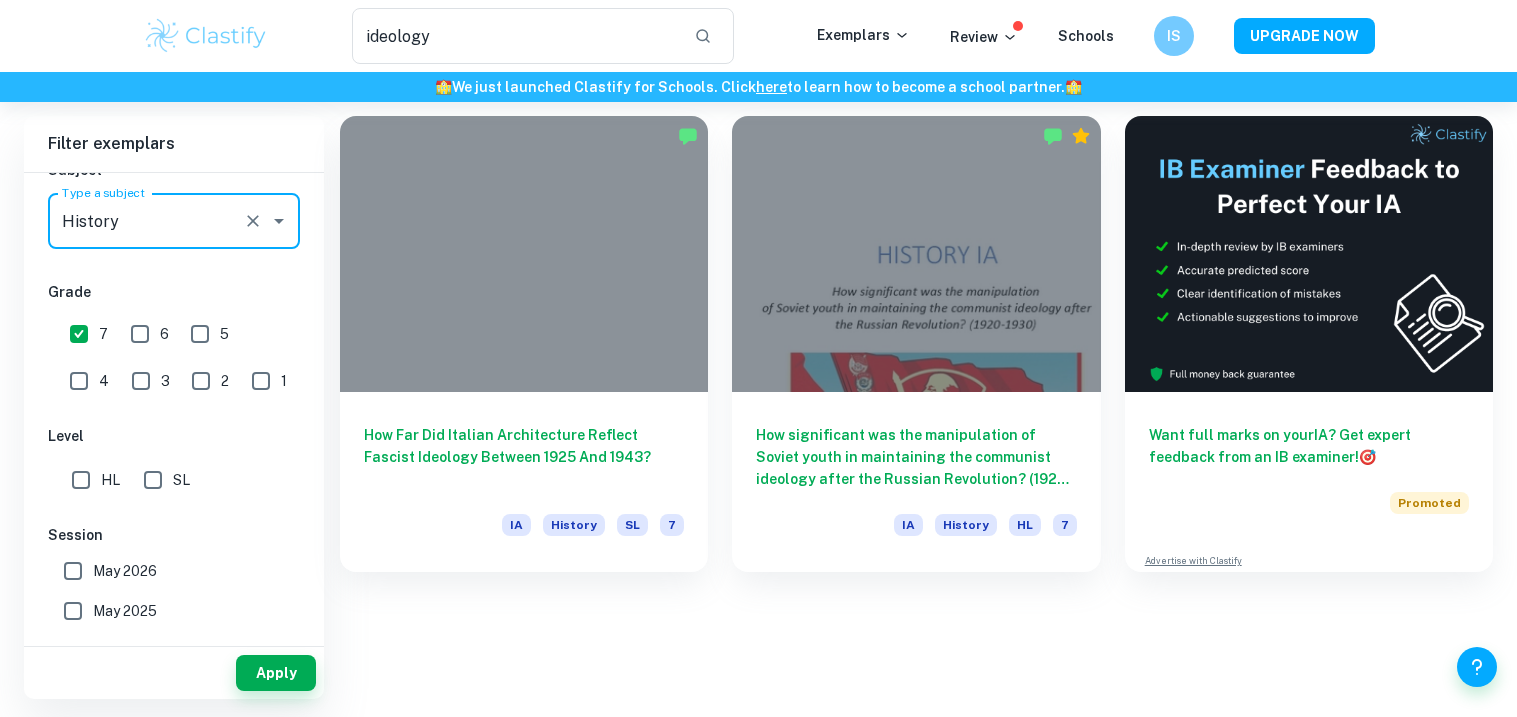 click on "HL" at bounding box center (81, 480) 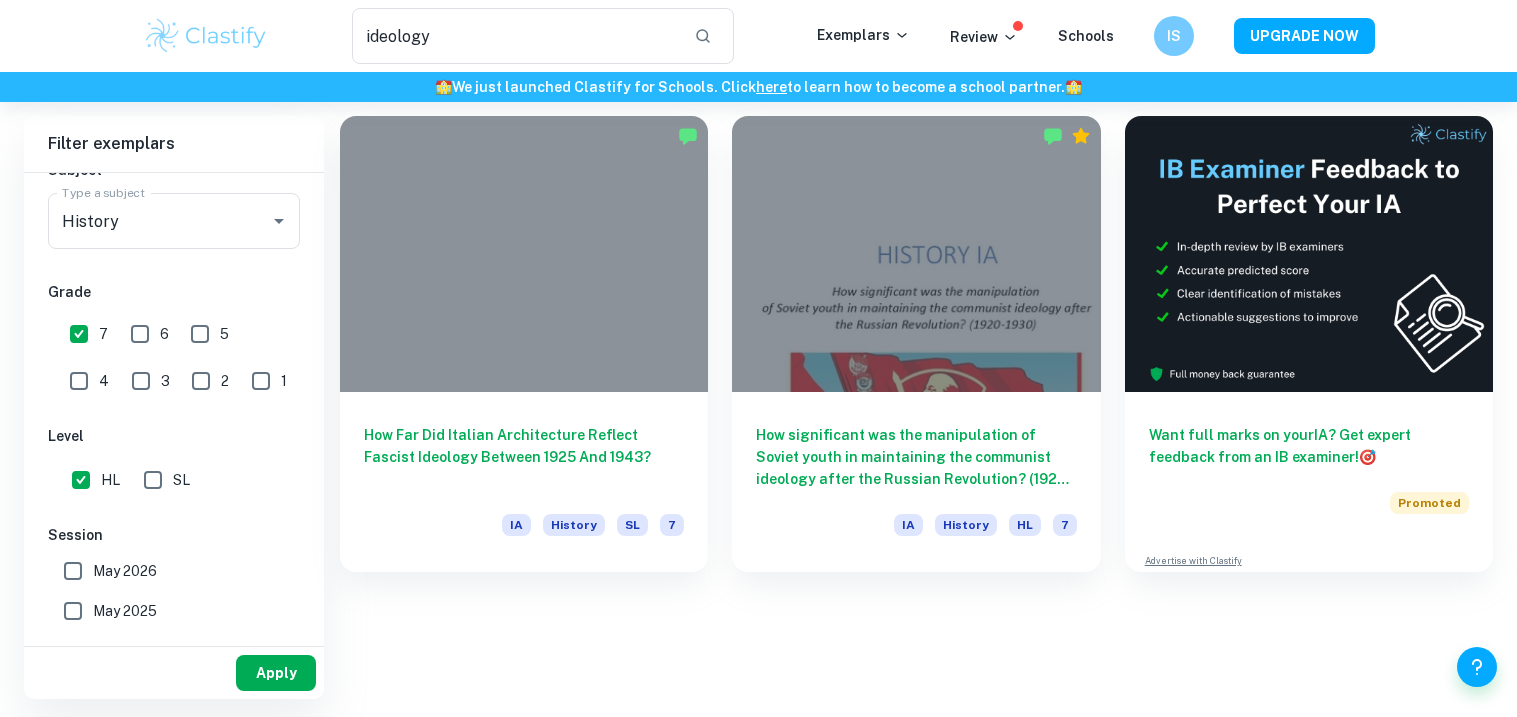 click on "Apply" at bounding box center (276, 673) 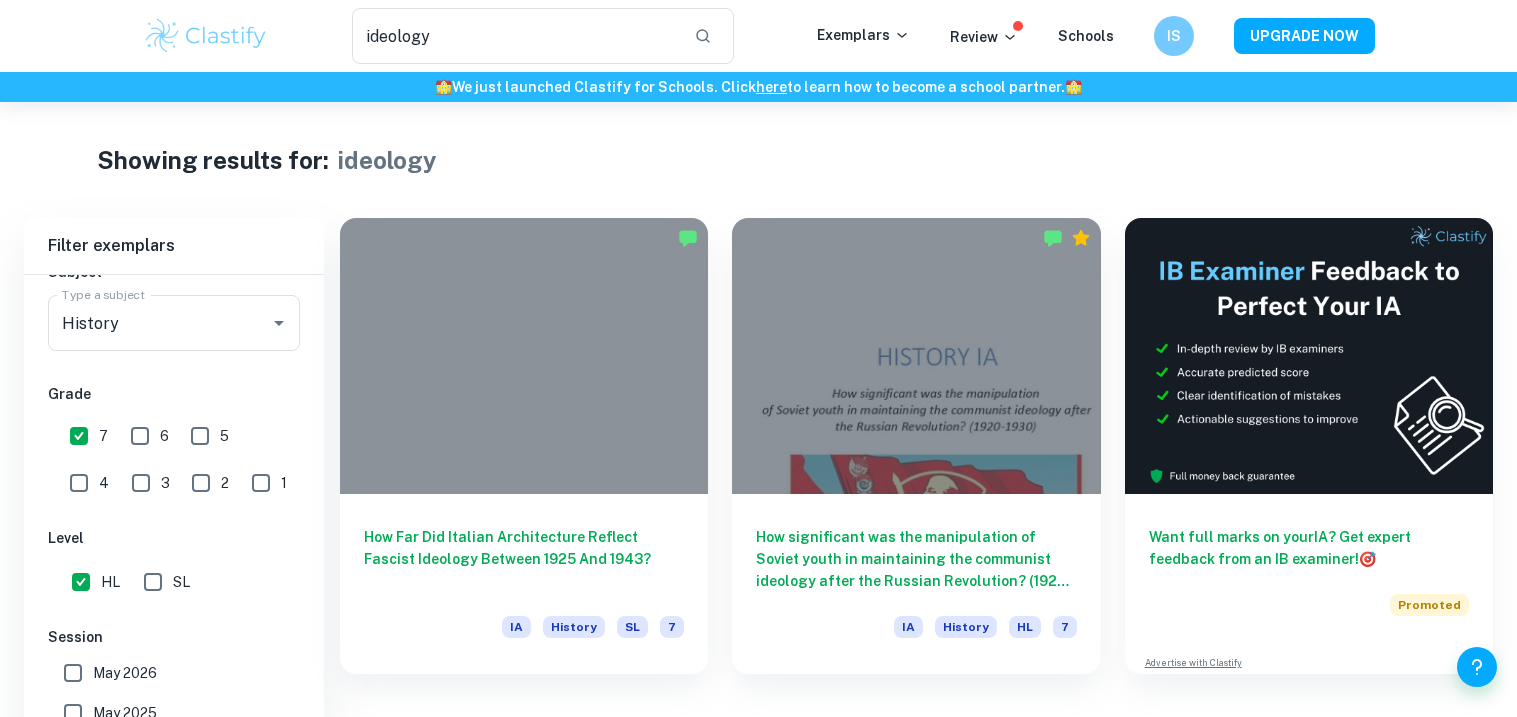 scroll, scrollTop: 102, scrollLeft: 0, axis: vertical 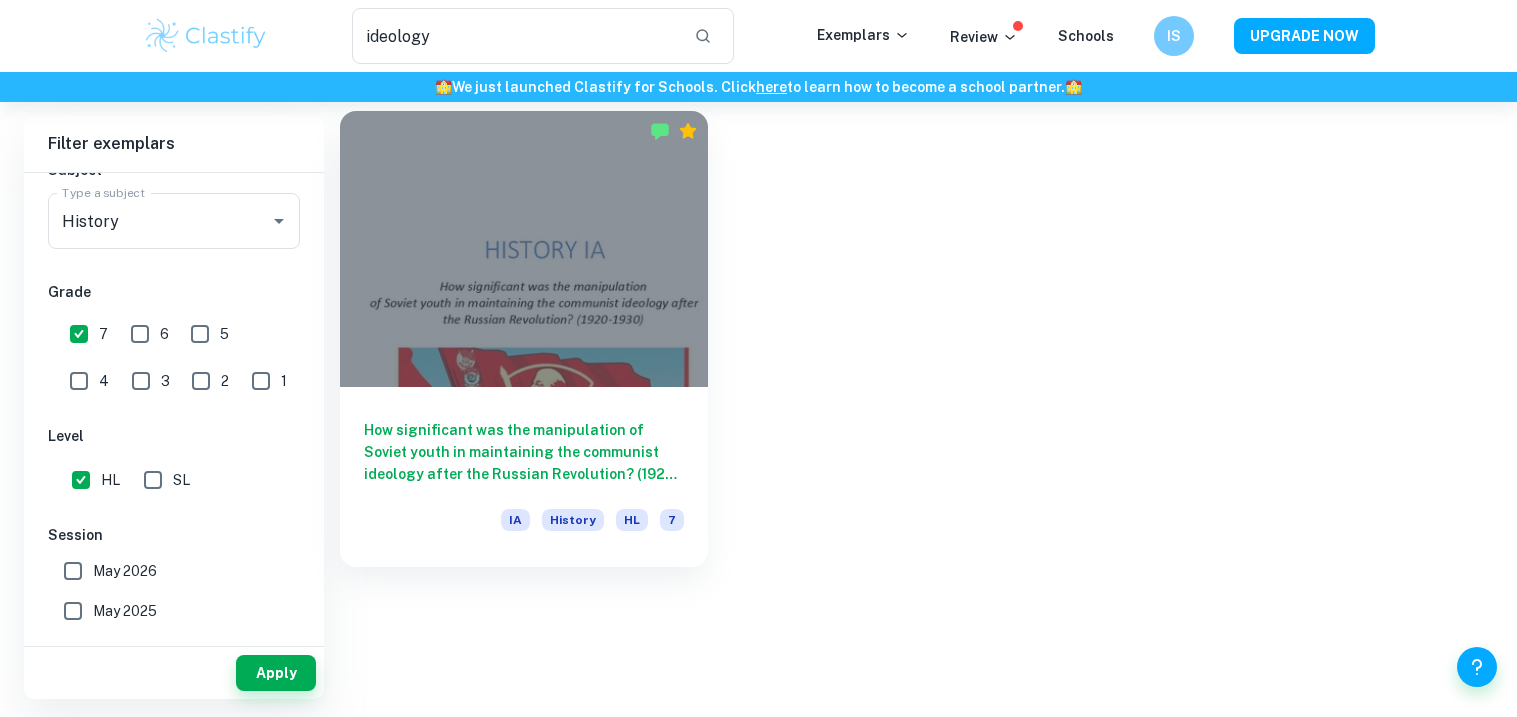 click on "How significant was the manipulation of Soviet youth in maintaining the communist ideology after the Russian Revolution? (1920-1930) IA History HL 7" at bounding box center [524, 477] 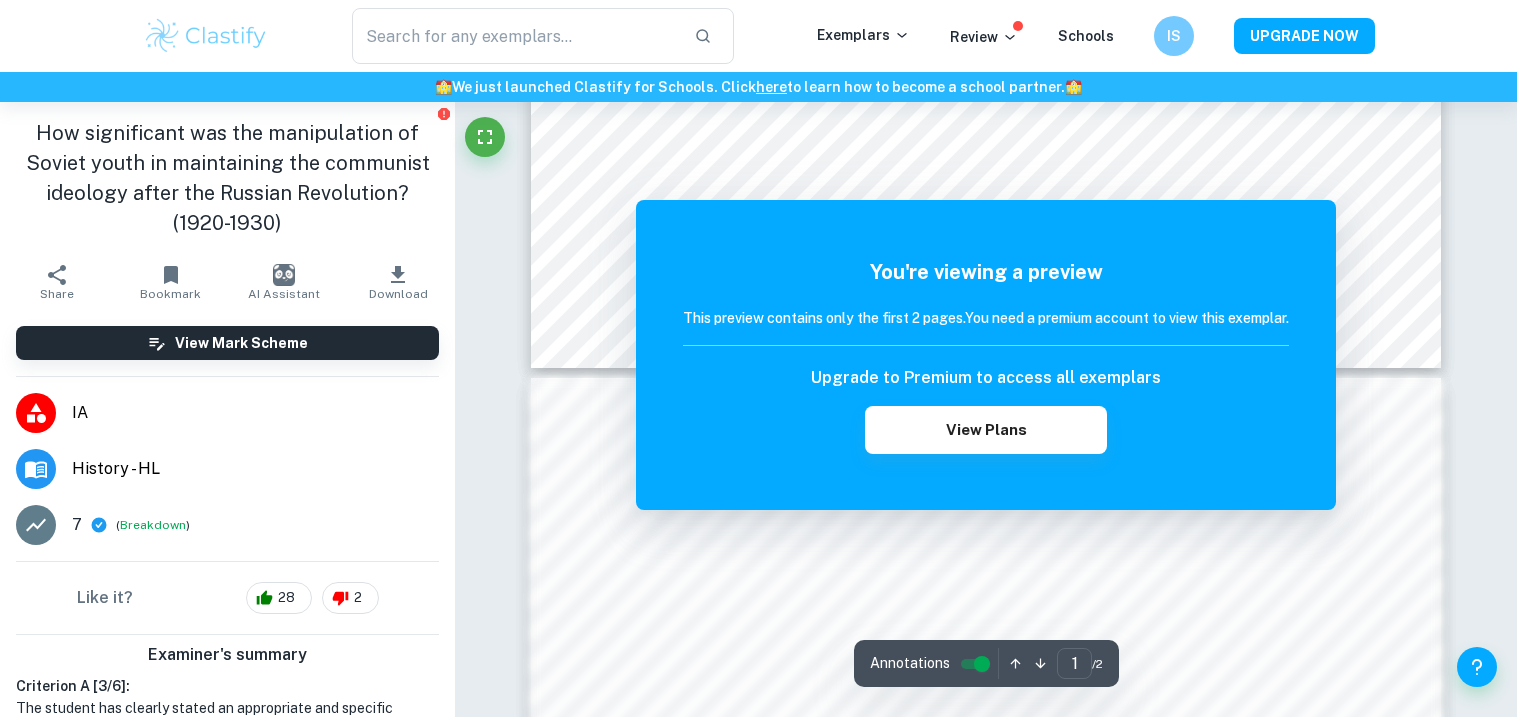 scroll, scrollTop: 855, scrollLeft: 0, axis: vertical 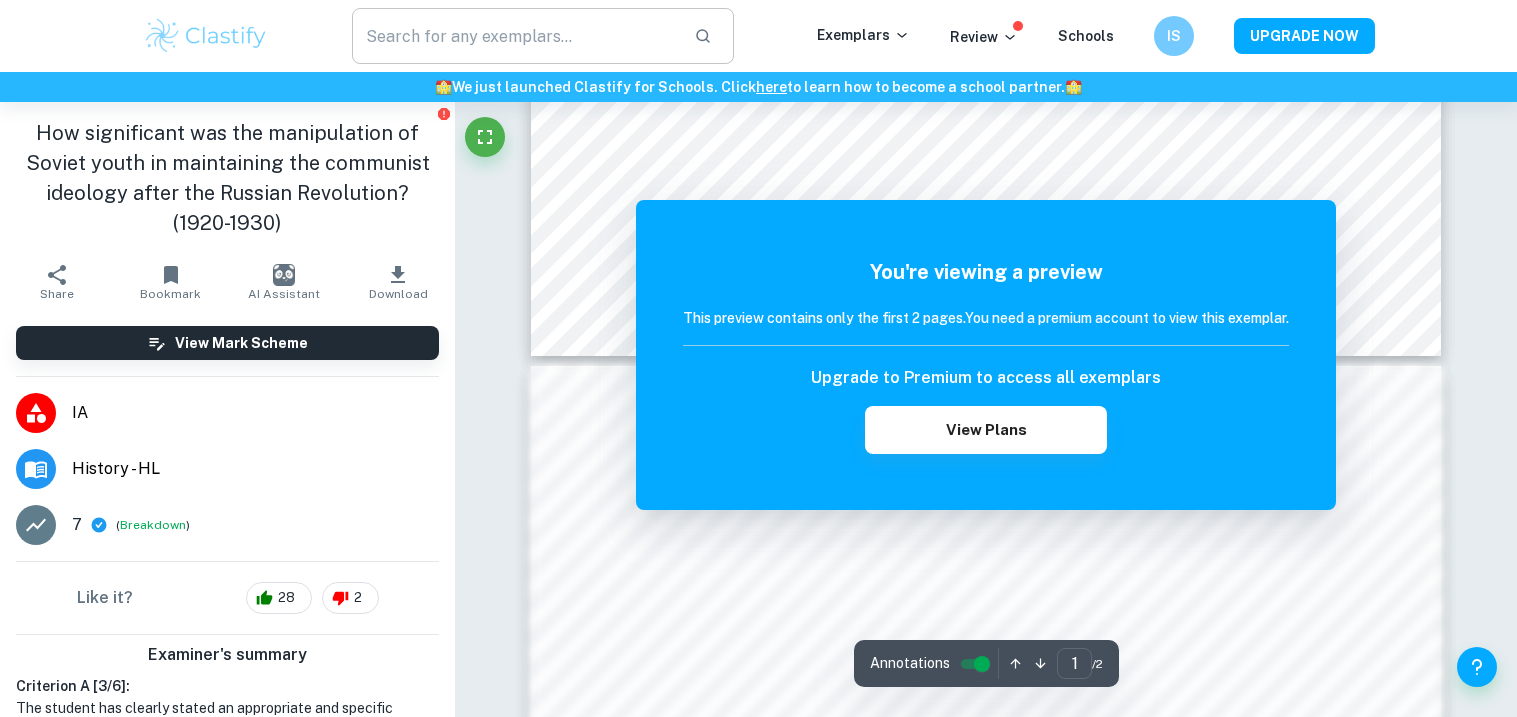 click at bounding box center (515, 36) 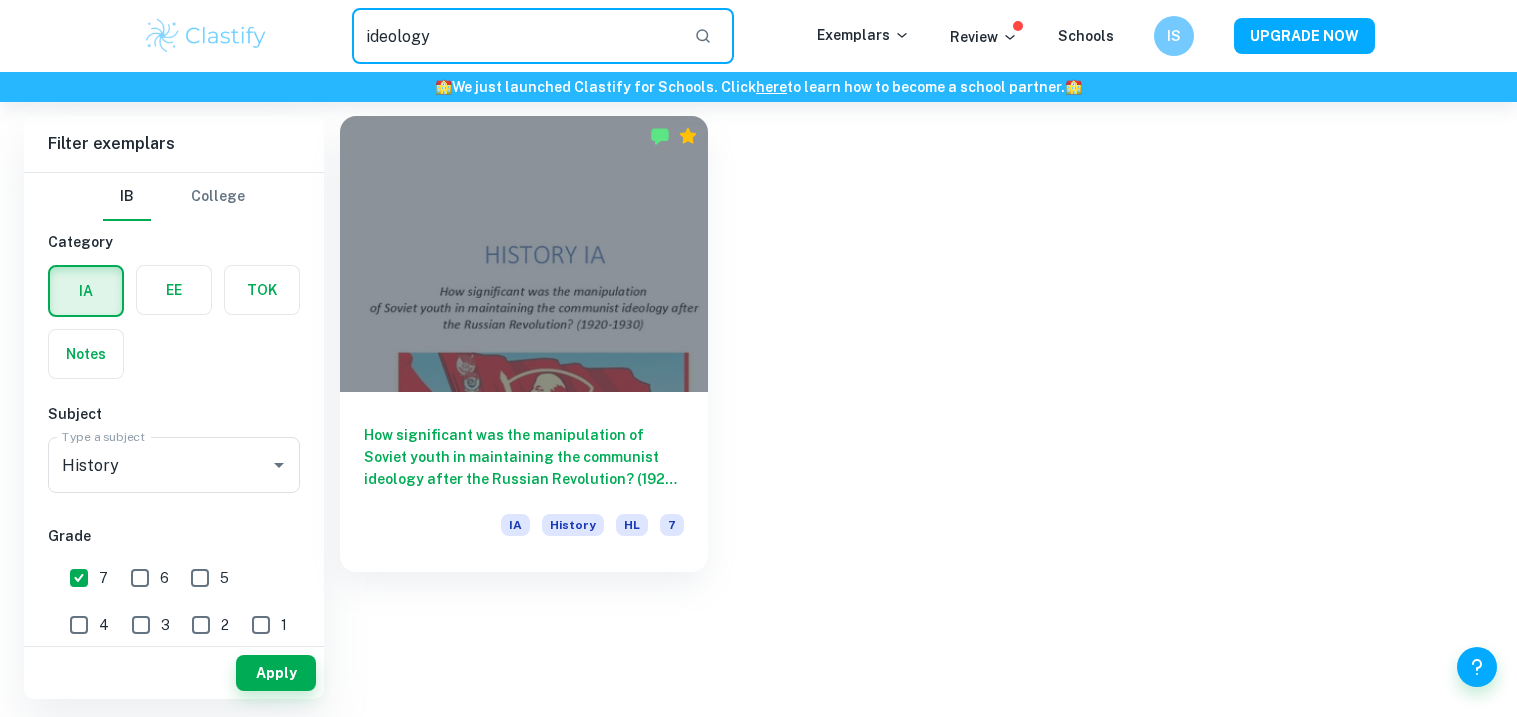 scroll, scrollTop: 102, scrollLeft: 0, axis: vertical 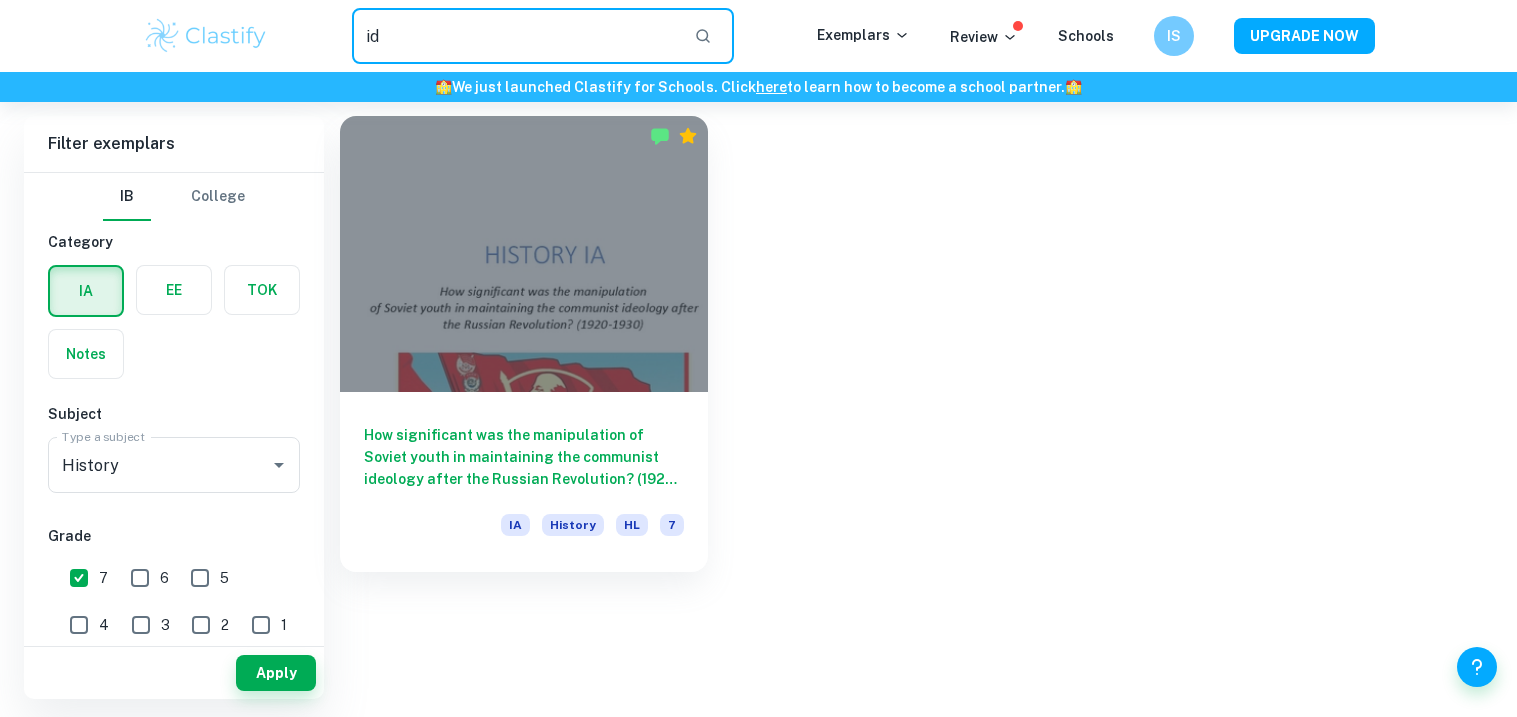 type on "i" 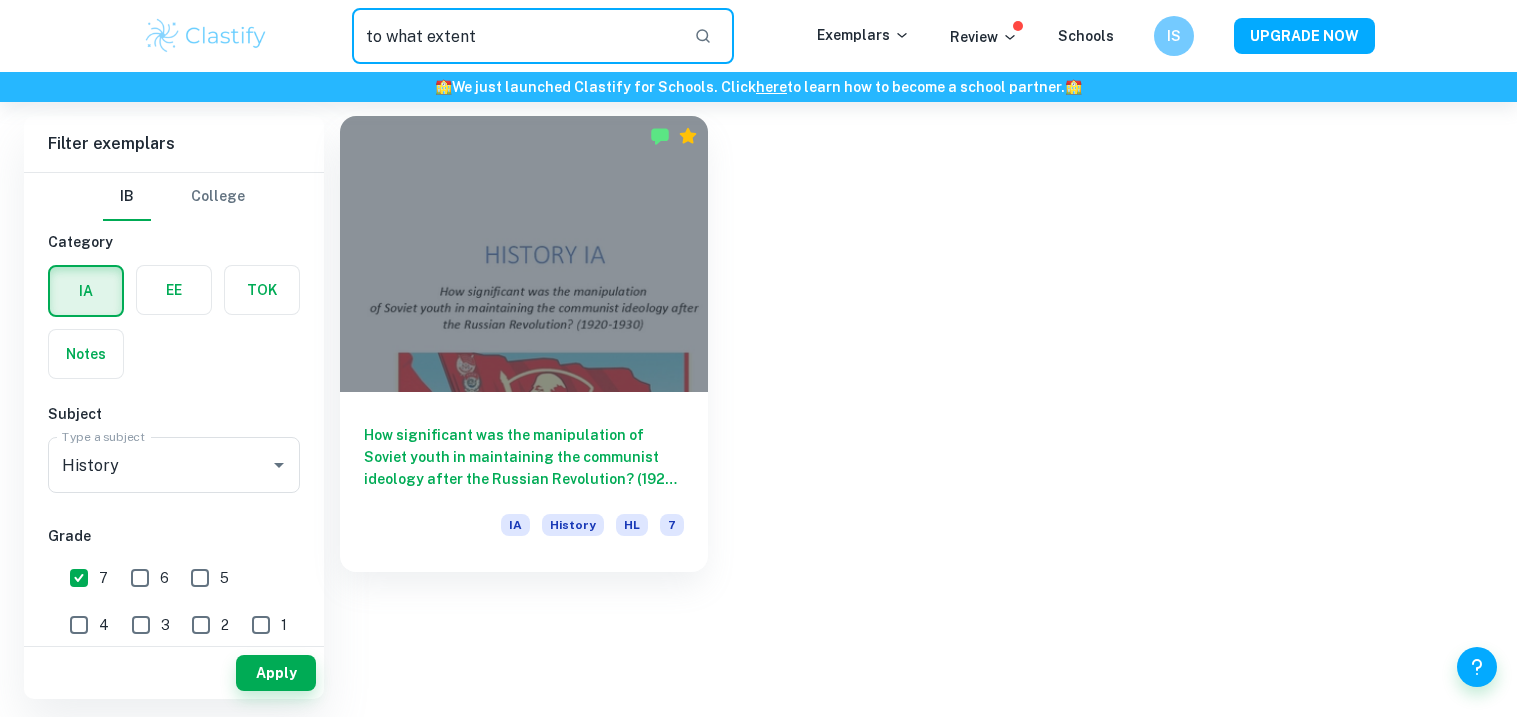 type on "to what extent" 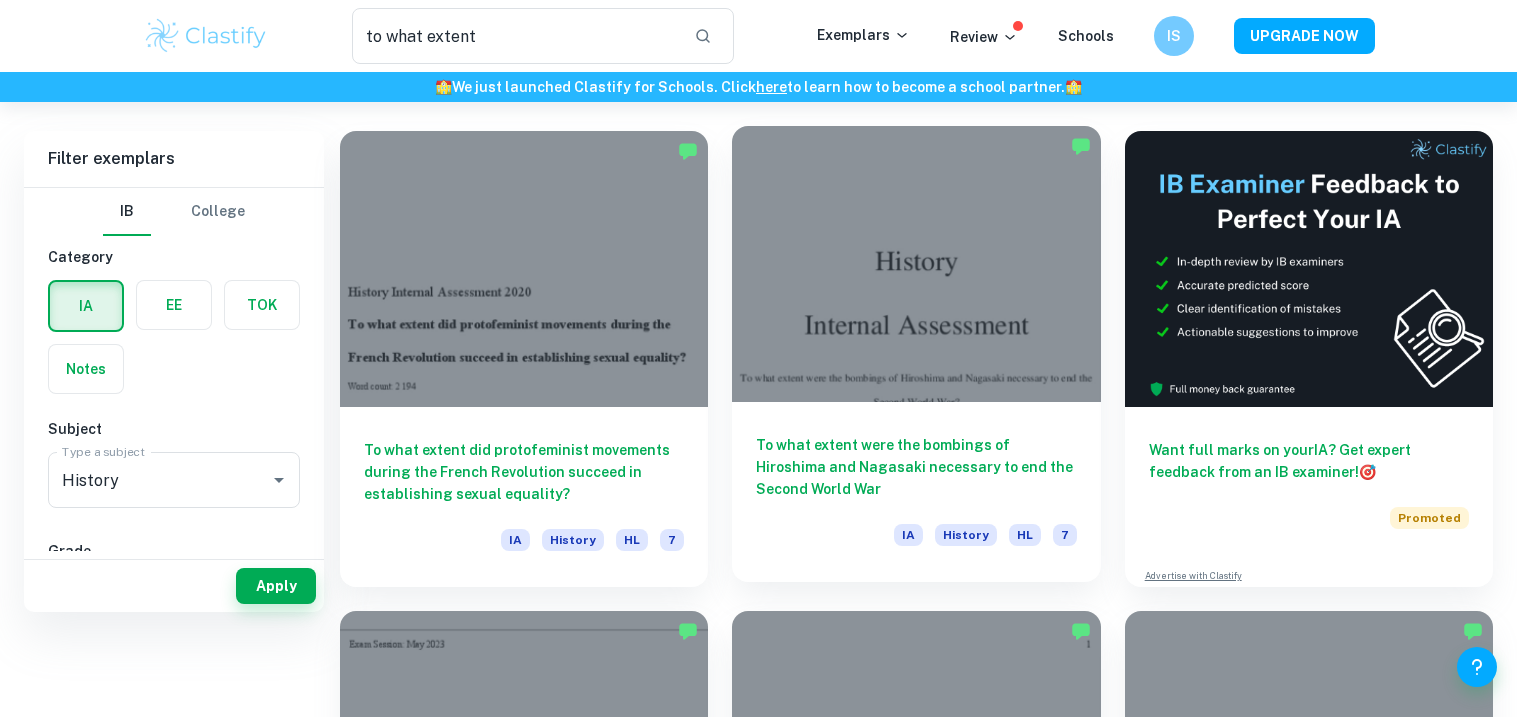 scroll, scrollTop: 0, scrollLeft: 0, axis: both 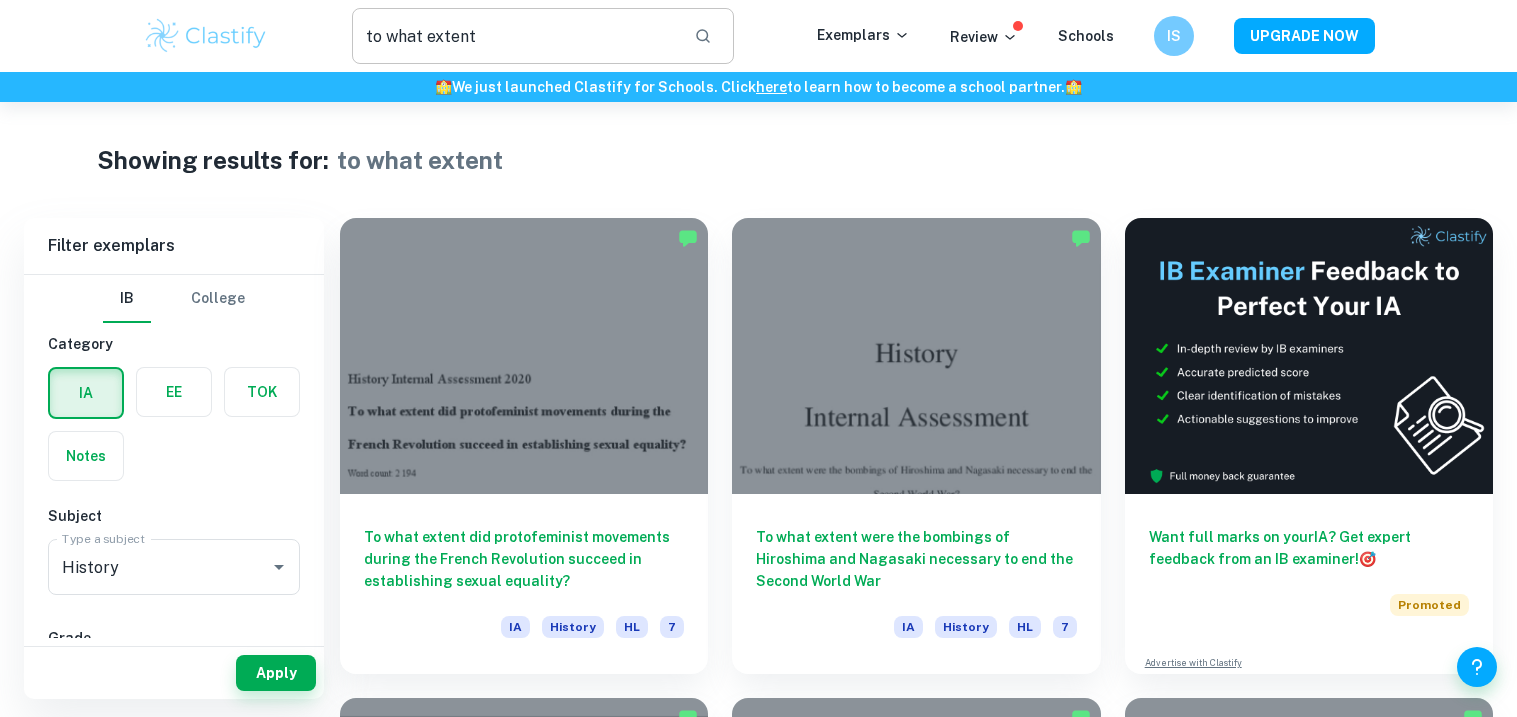 click on "to what extent" at bounding box center (515, 36) 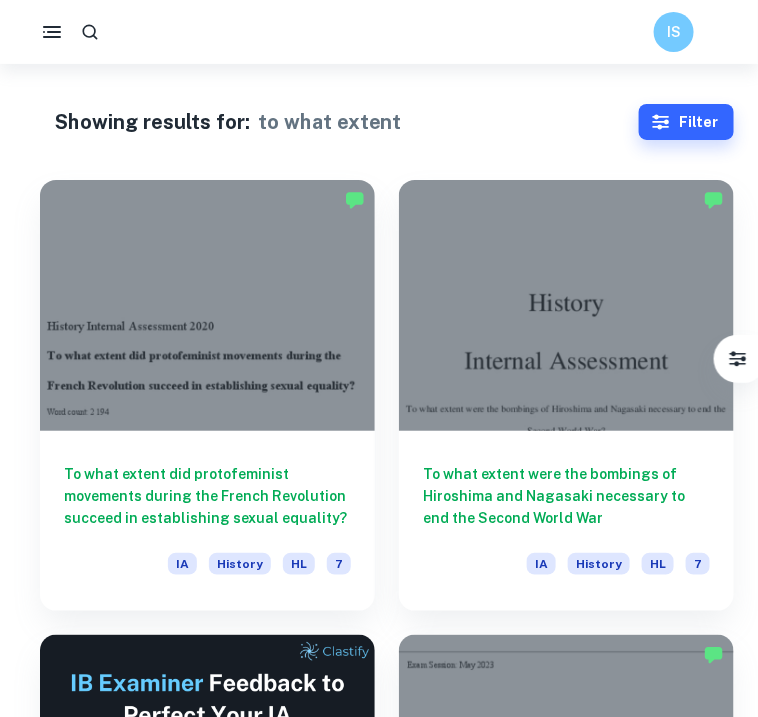 click on "IS" at bounding box center (379, 32) 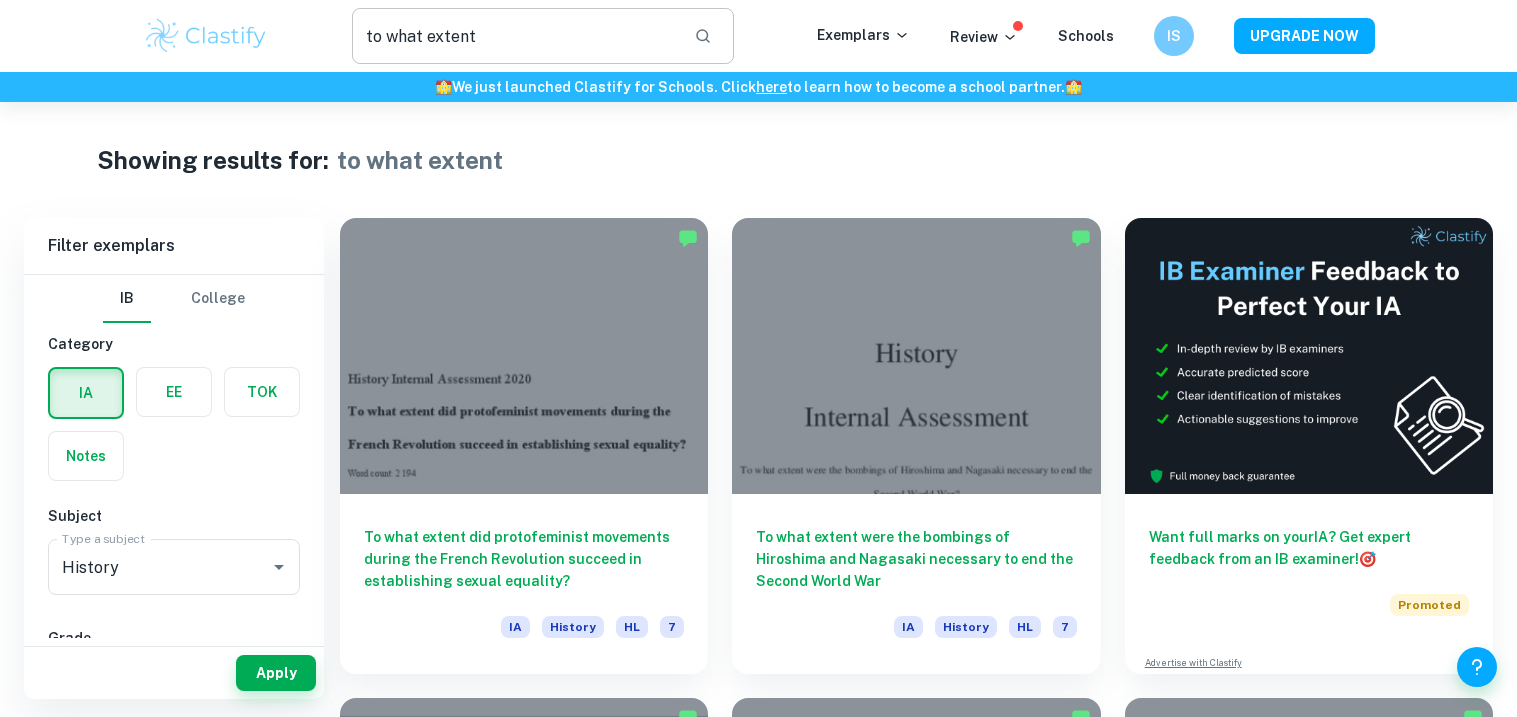 click on "to what extent" at bounding box center [515, 36] 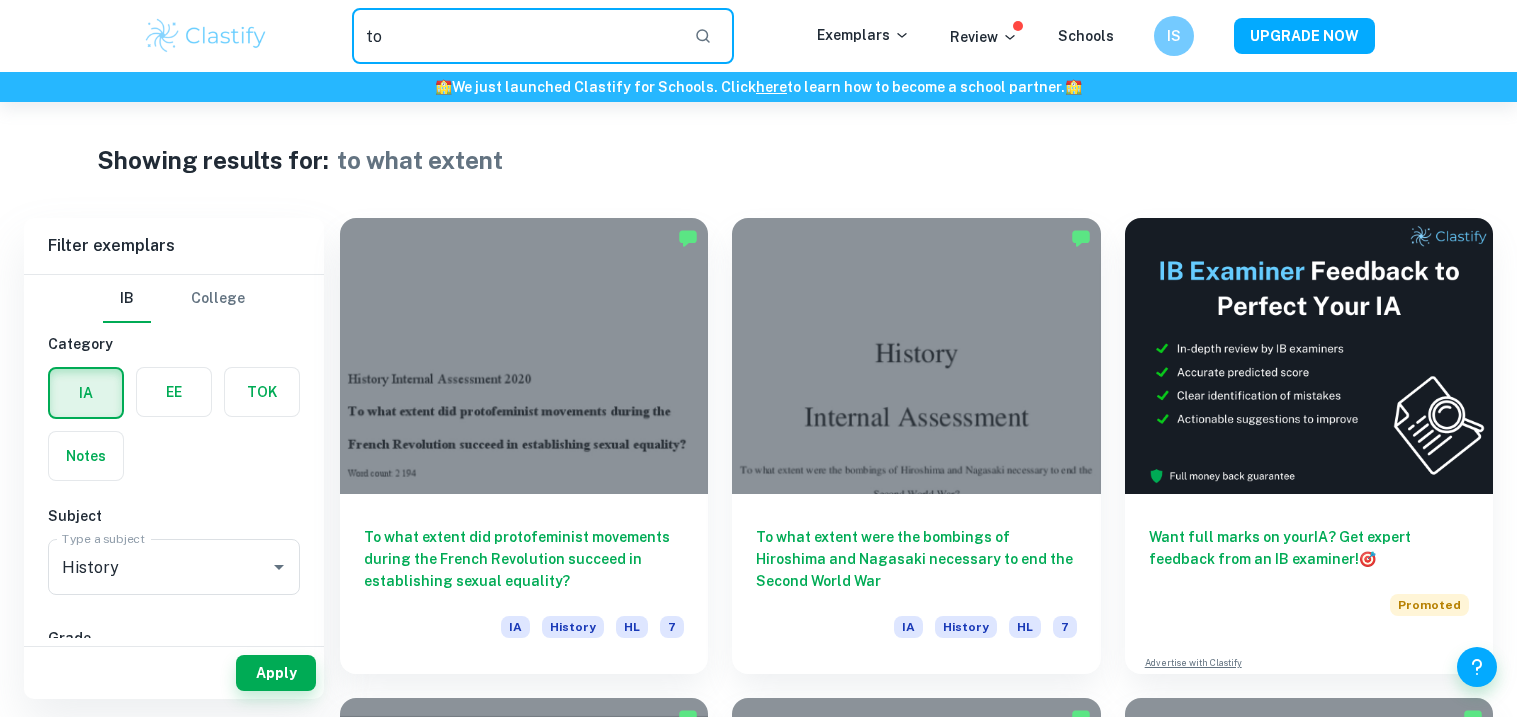 type on "t" 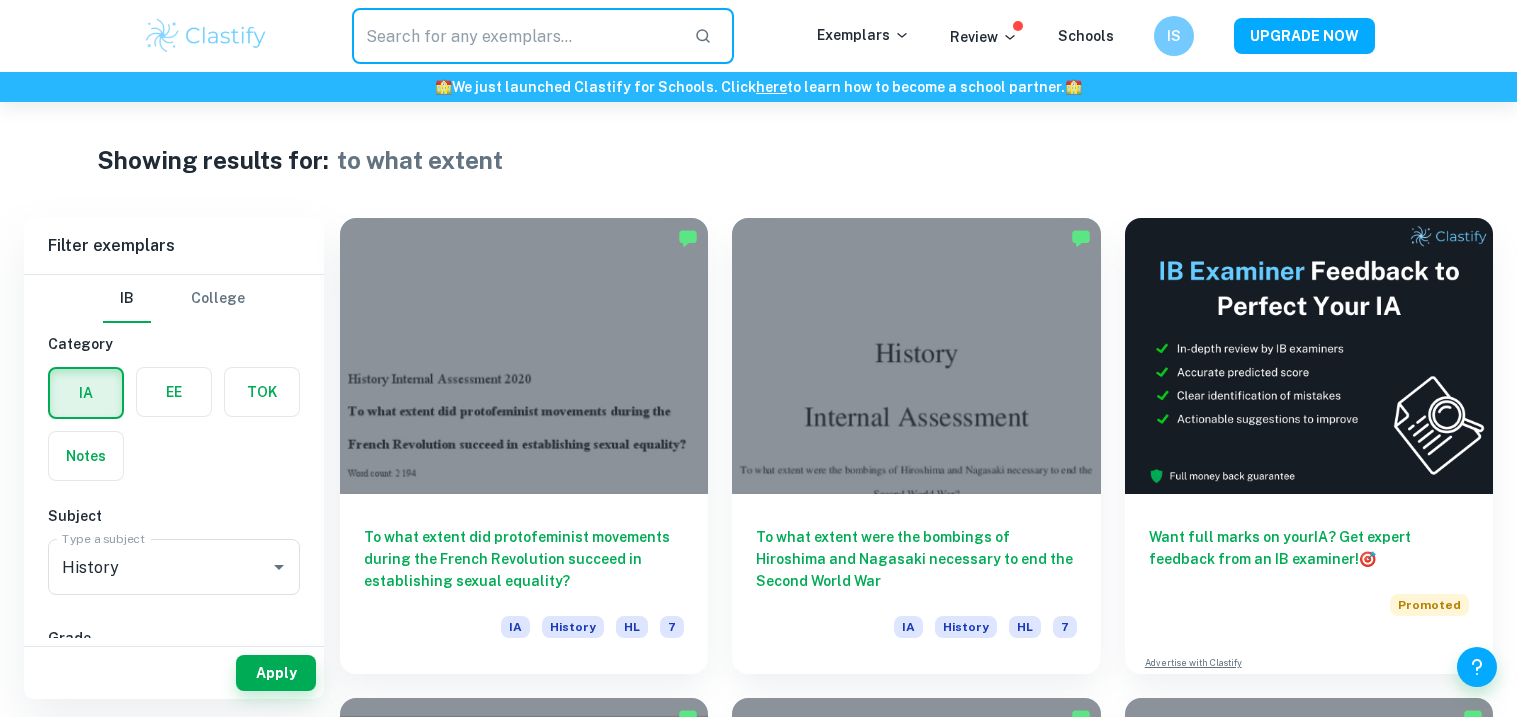 paste on "racial policies" 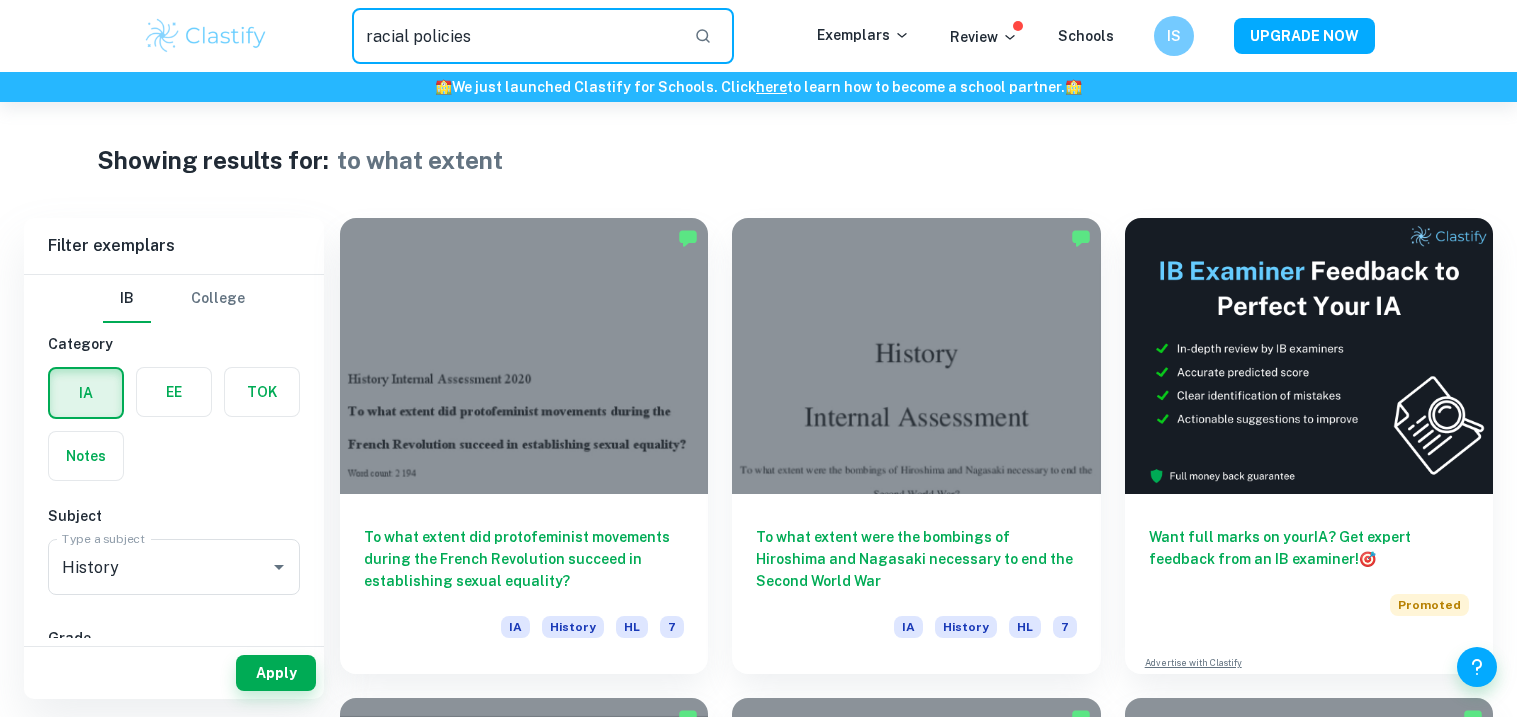 click 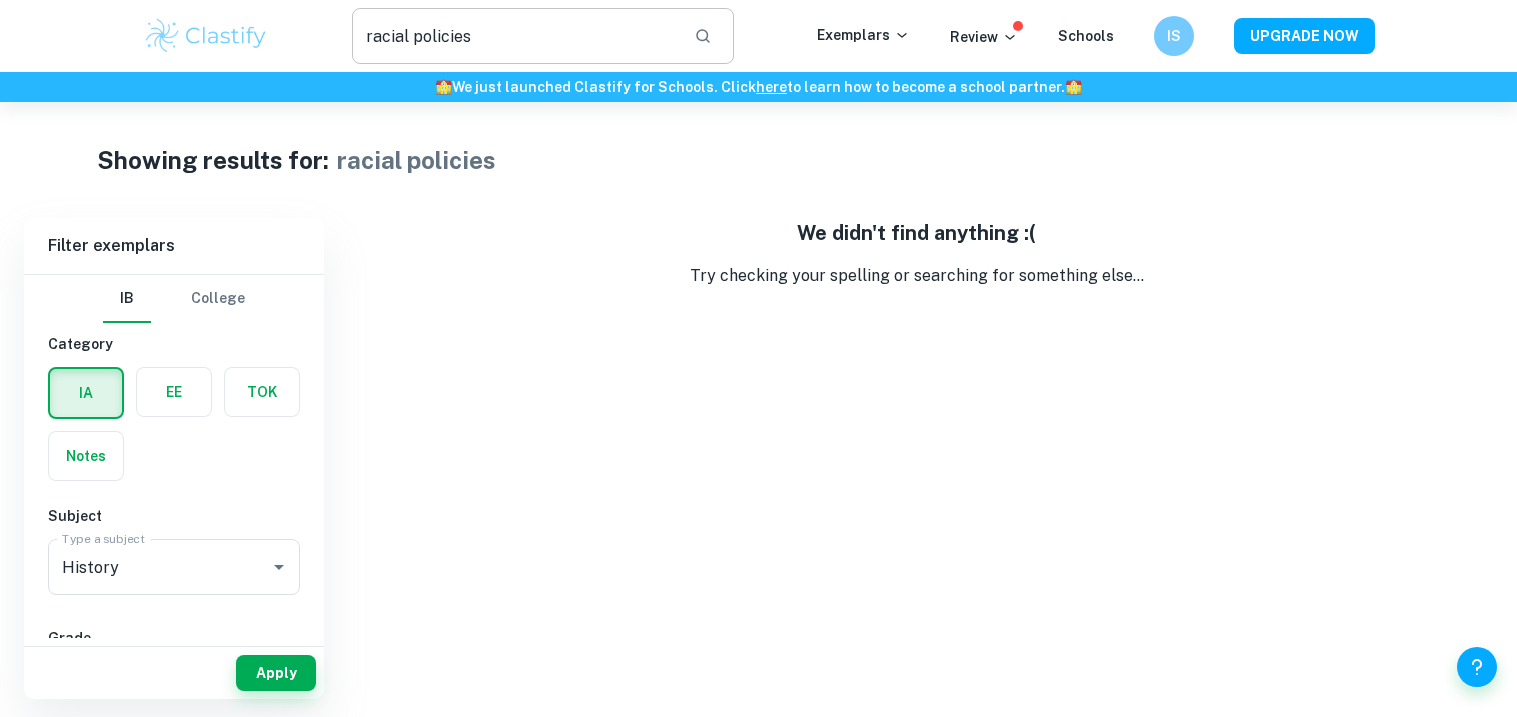 click on "racial policies" at bounding box center [515, 36] 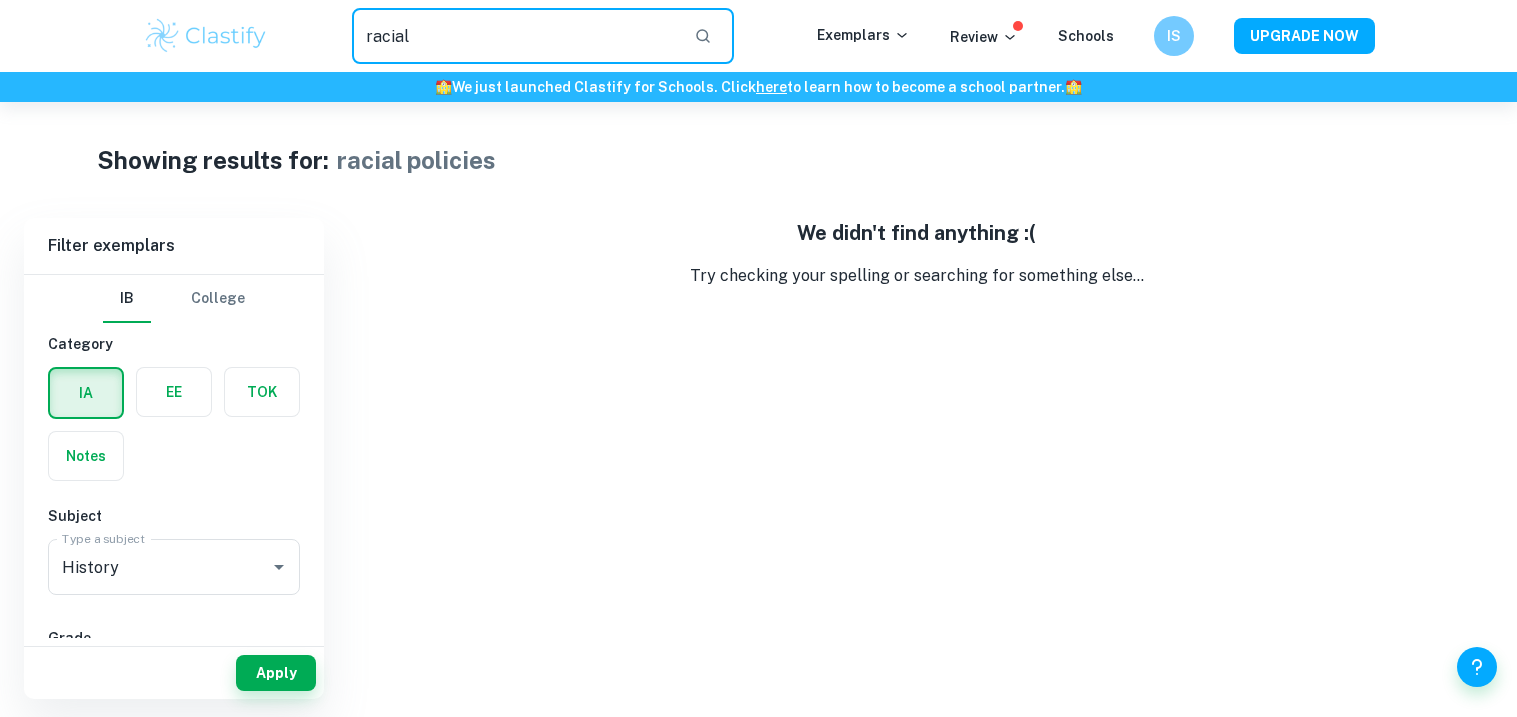 click 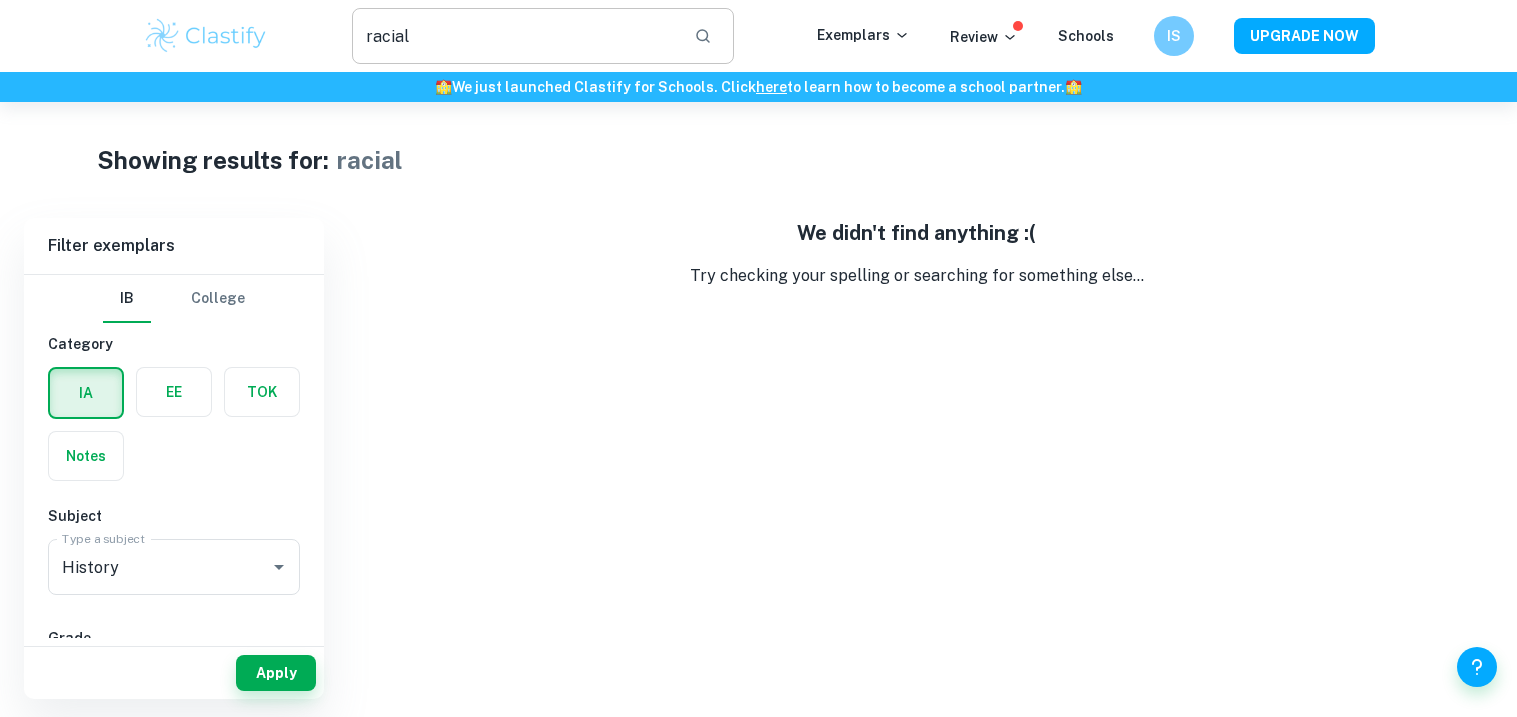 click on "racial" at bounding box center [515, 36] 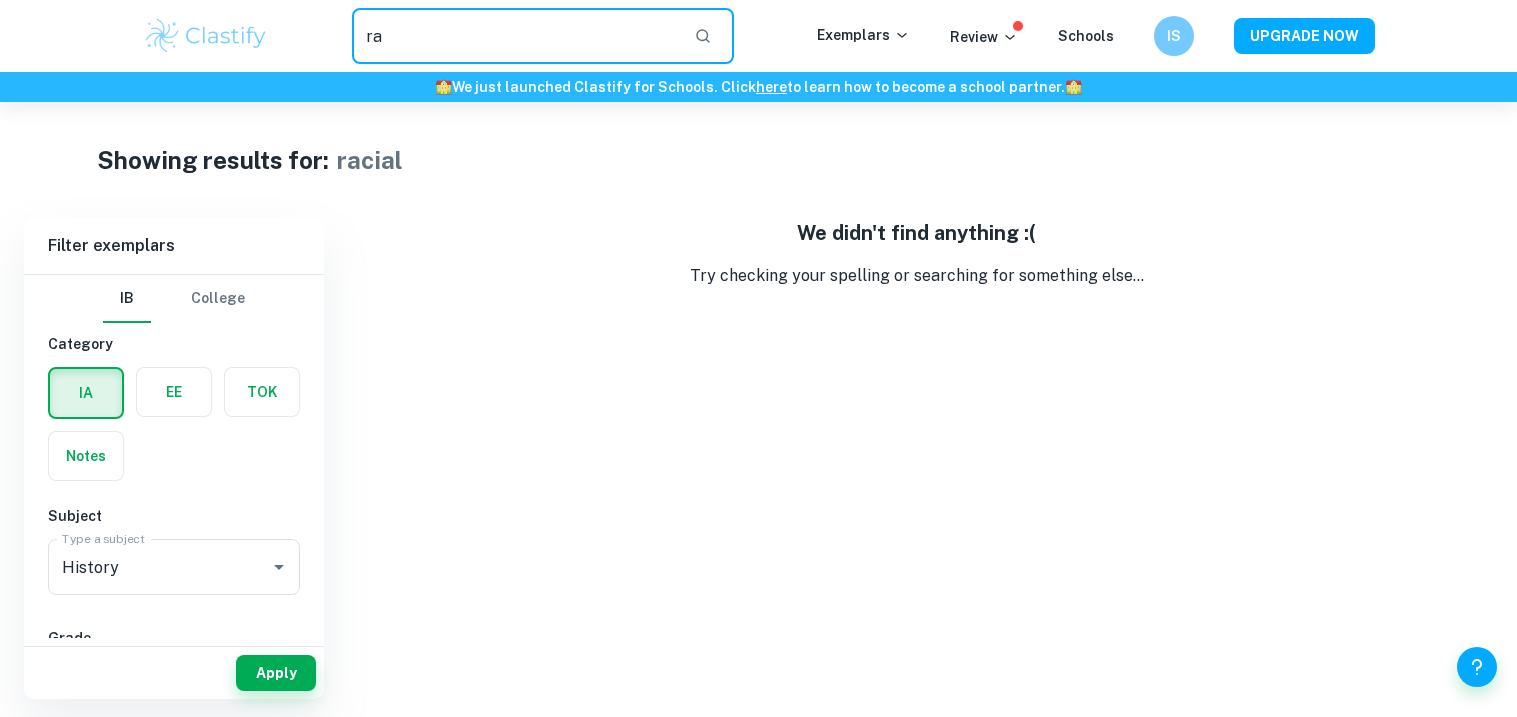 type on "r" 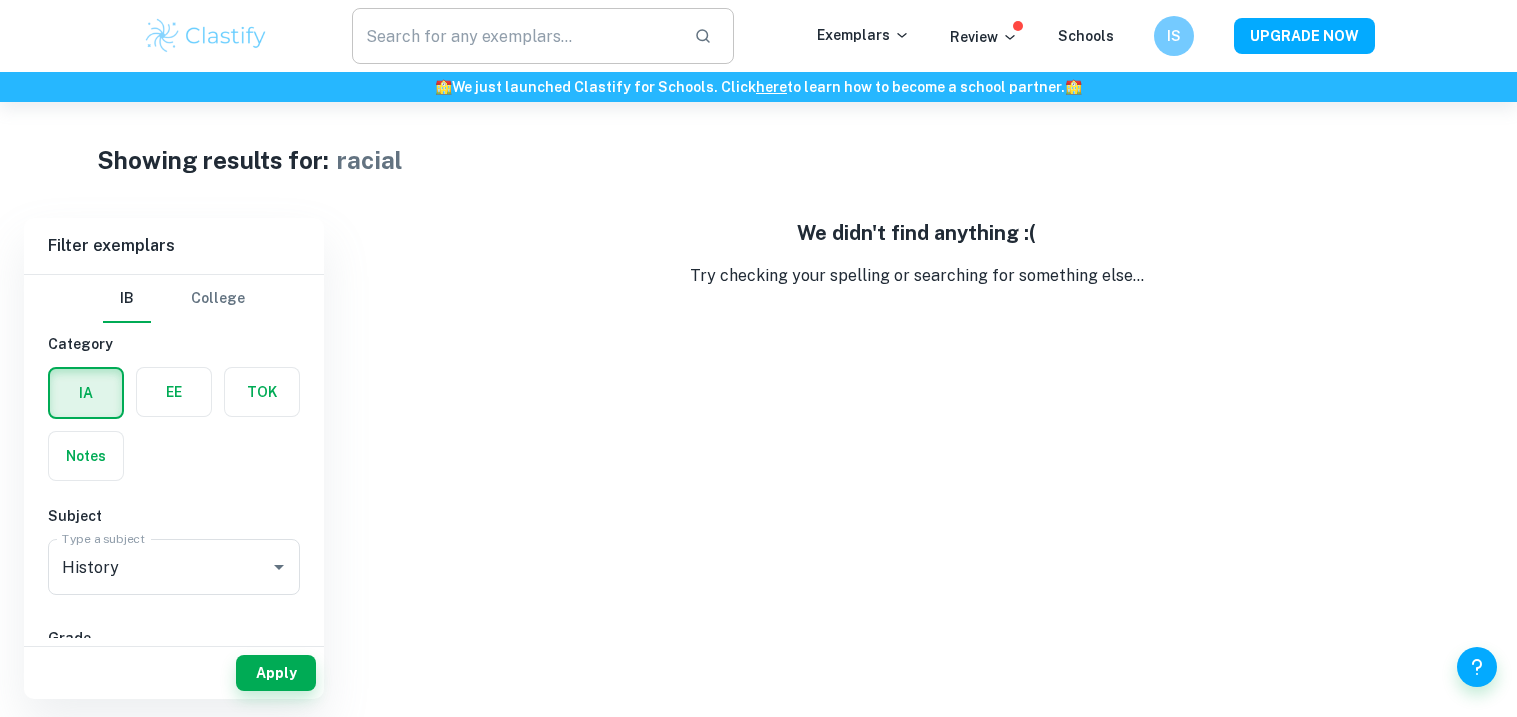 click 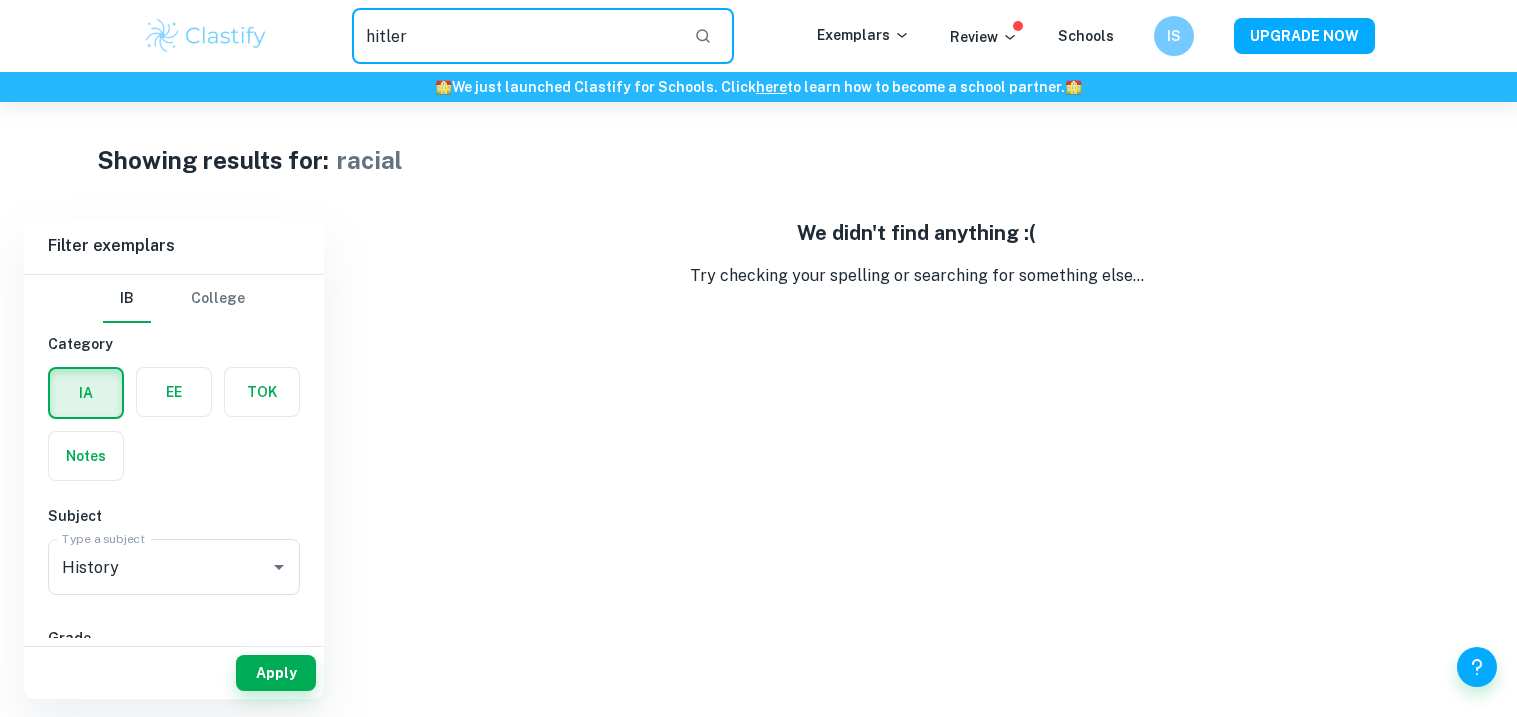 type on "hitler" 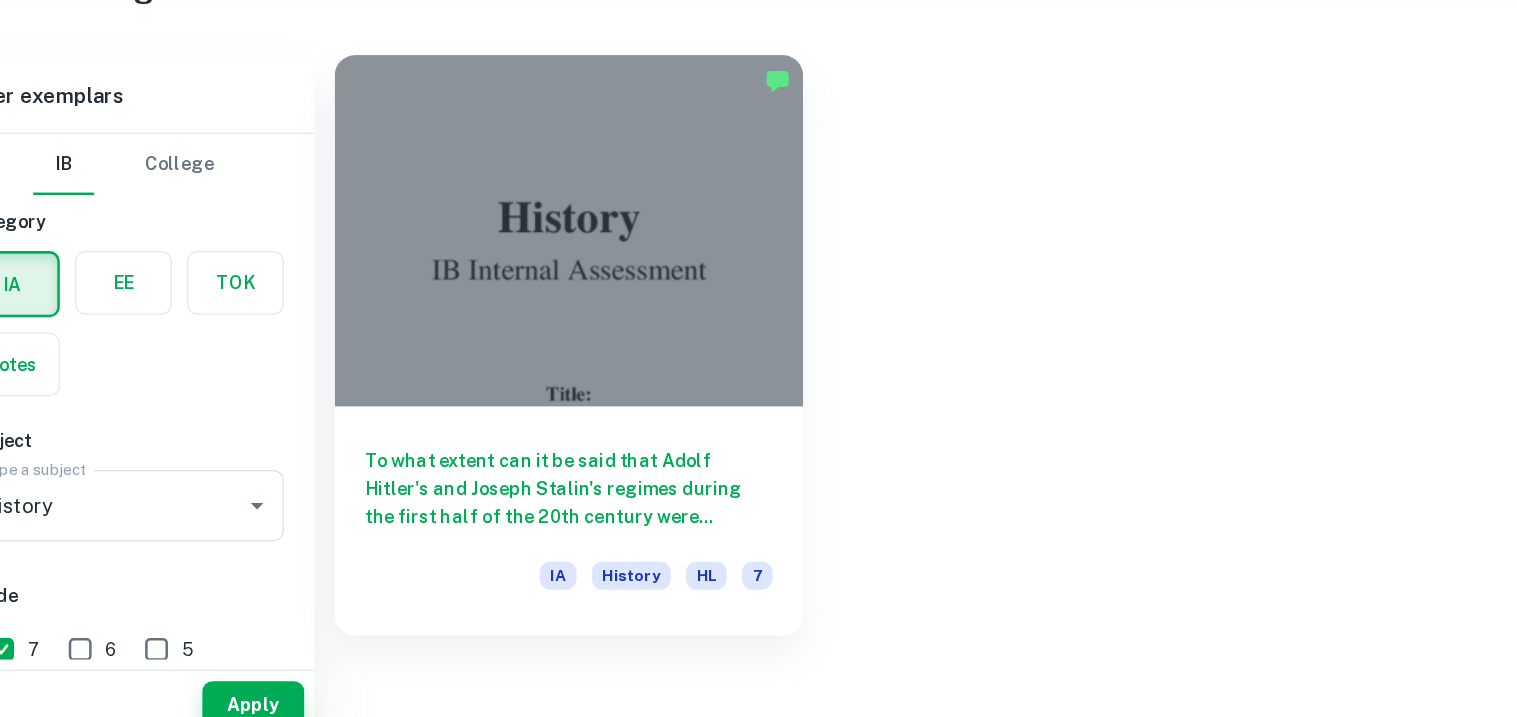 scroll, scrollTop: 49, scrollLeft: 0, axis: vertical 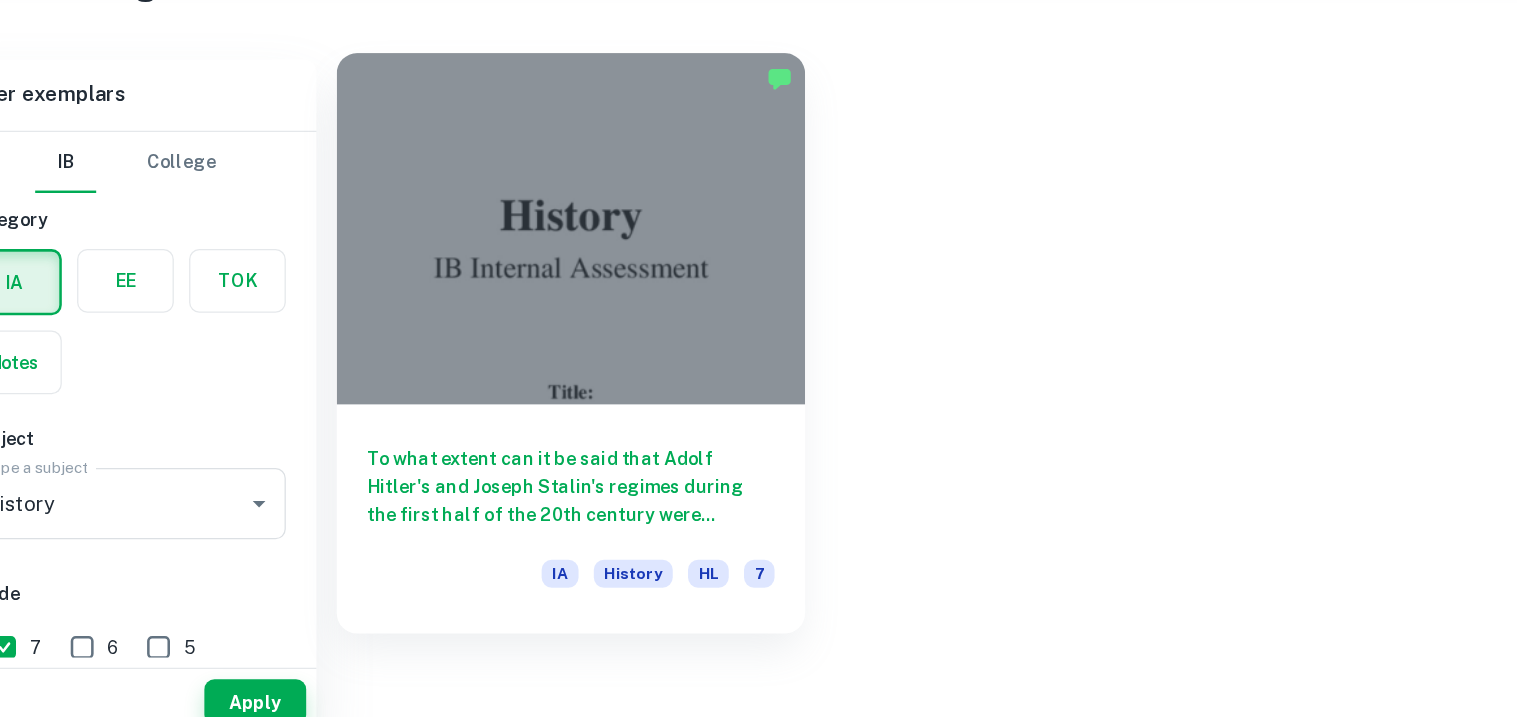 click at bounding box center (524, 302) 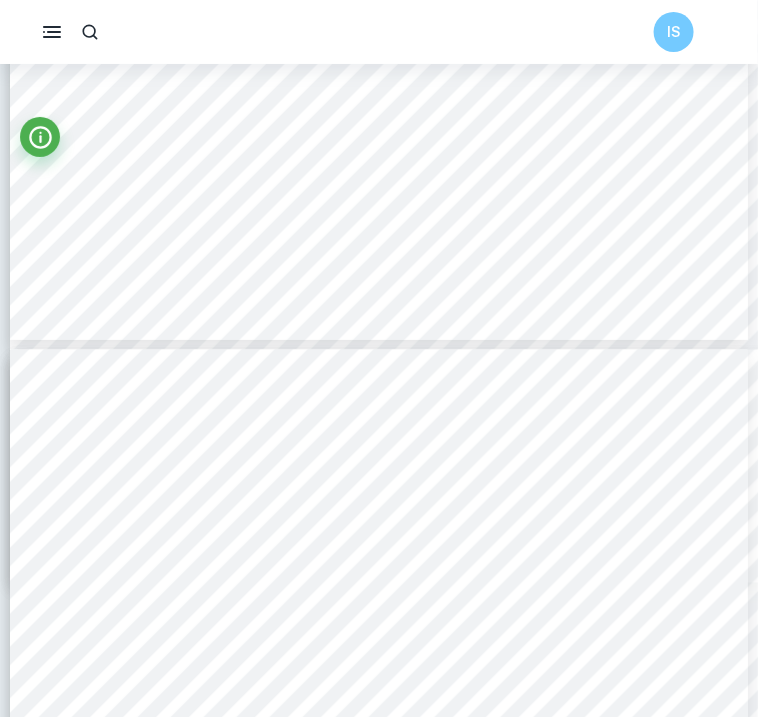 scroll, scrollTop: 9488, scrollLeft: 0, axis: vertical 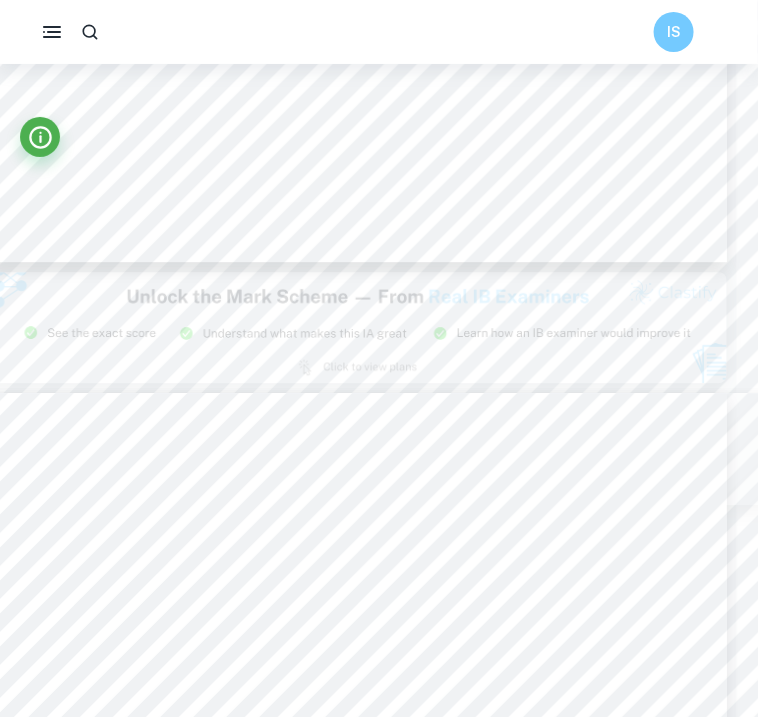 type on "8" 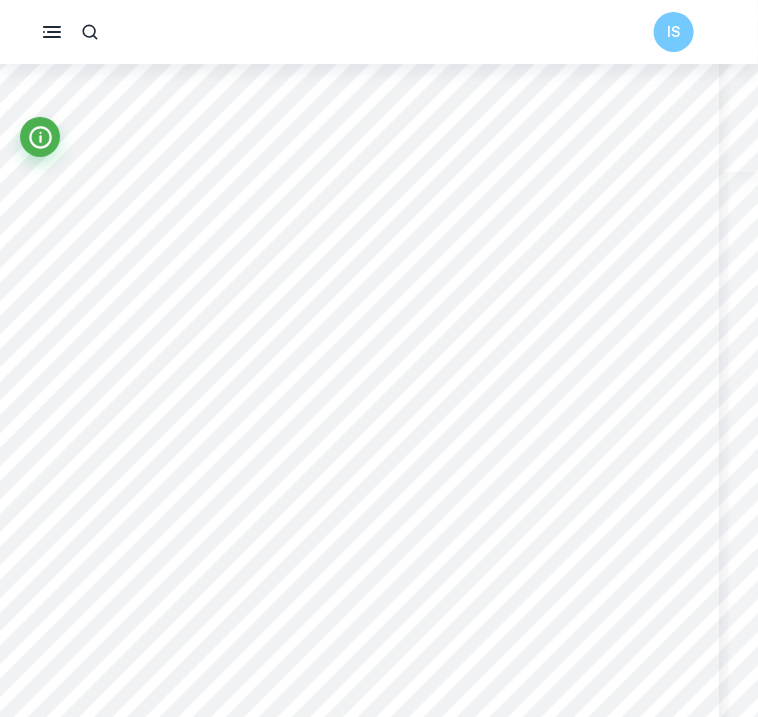 scroll, scrollTop: 7793, scrollLeft: 29, axis: both 